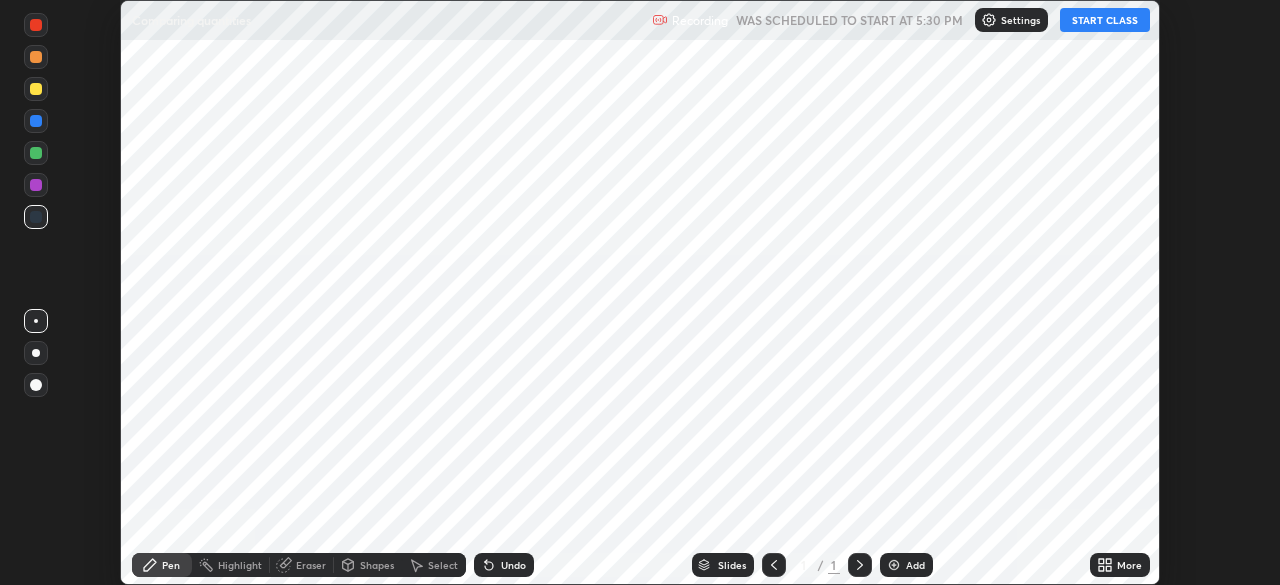 scroll, scrollTop: 0, scrollLeft: 0, axis: both 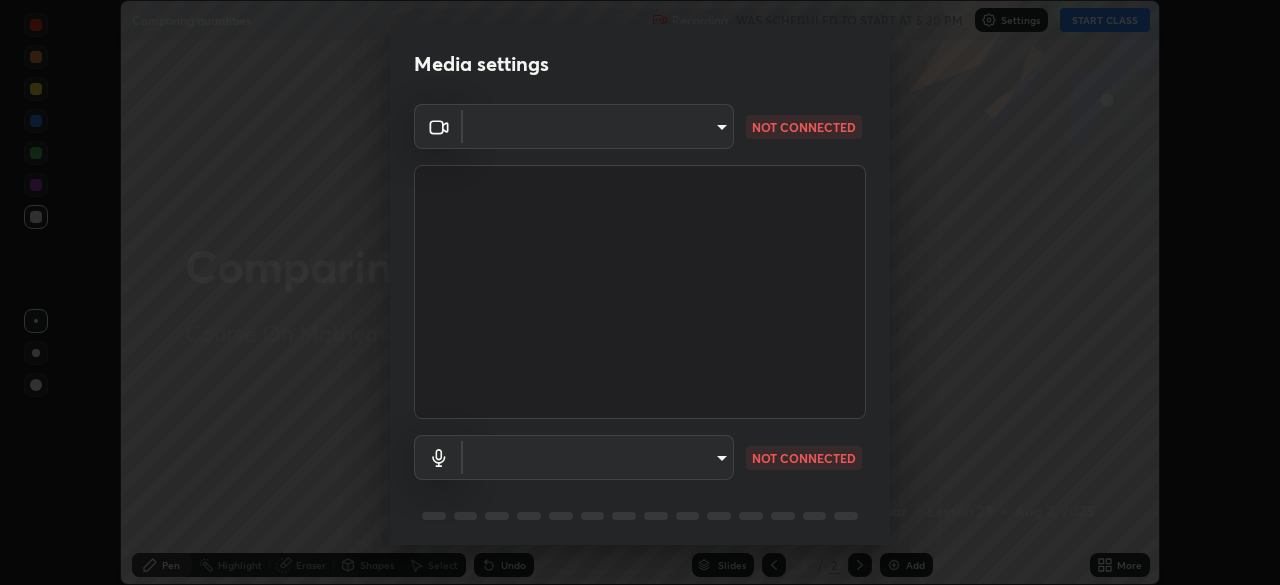 type on "f214d892c1ea21fc9911be358f21603cf7c671268a3f3fdd0c8c81d5790bf436" 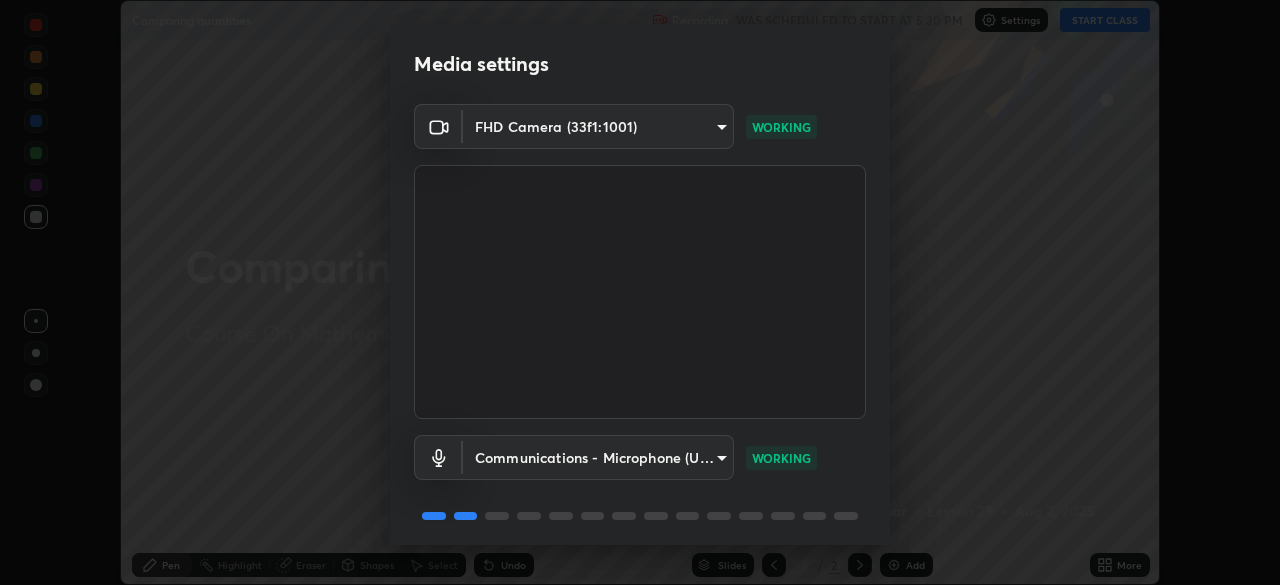 scroll, scrollTop: 71, scrollLeft: 0, axis: vertical 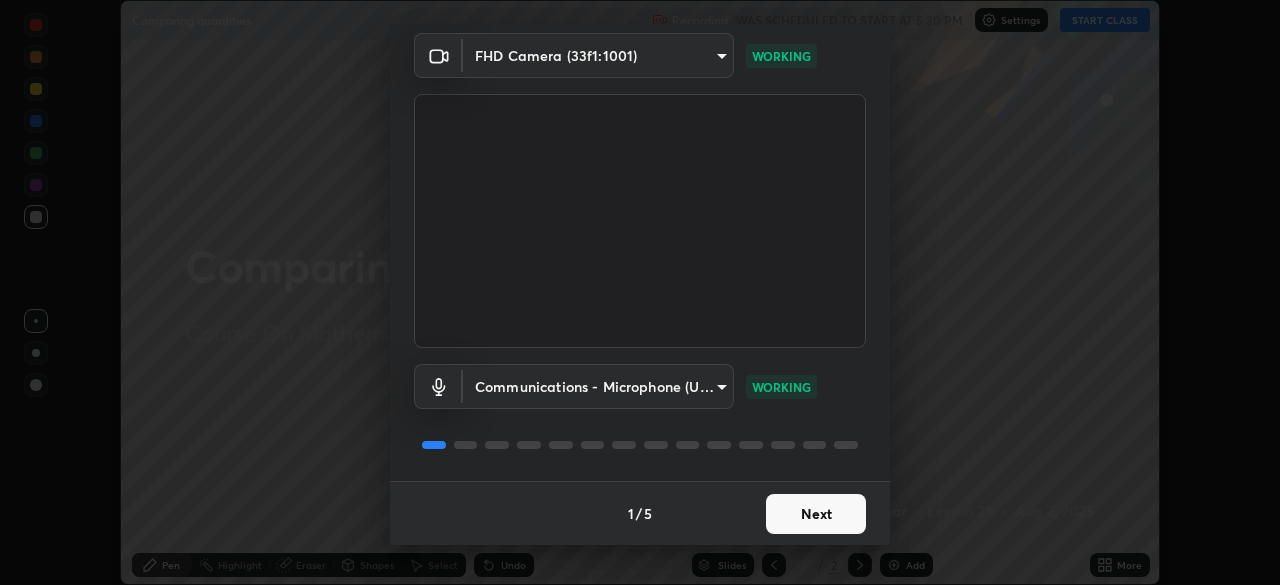 click on "Next" at bounding box center (816, 514) 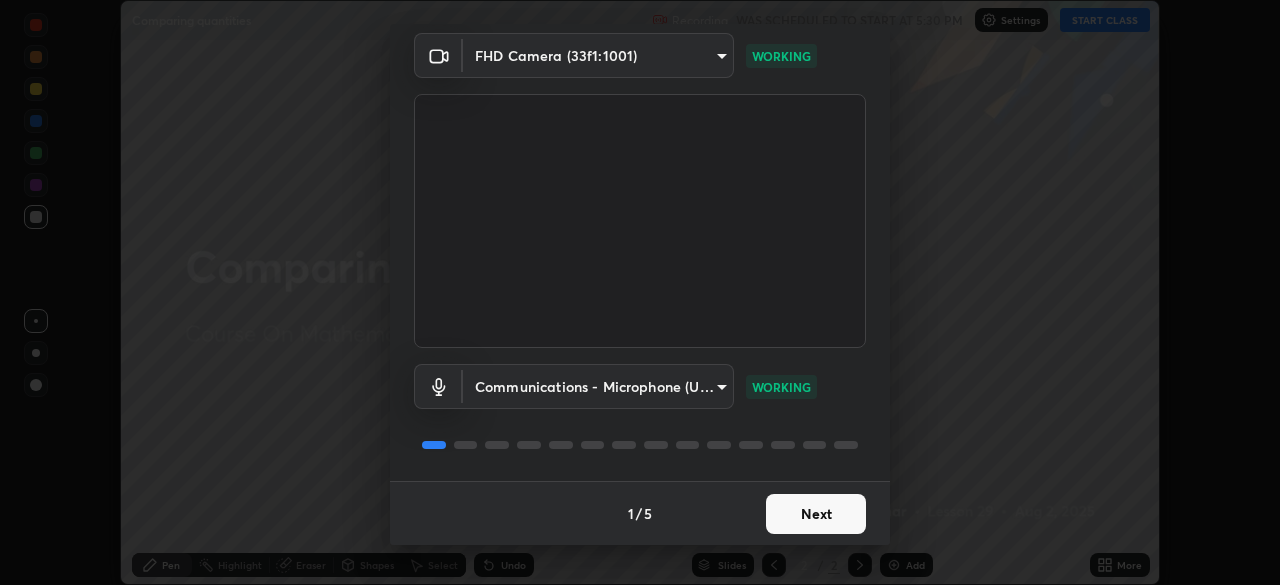scroll, scrollTop: 0, scrollLeft: 0, axis: both 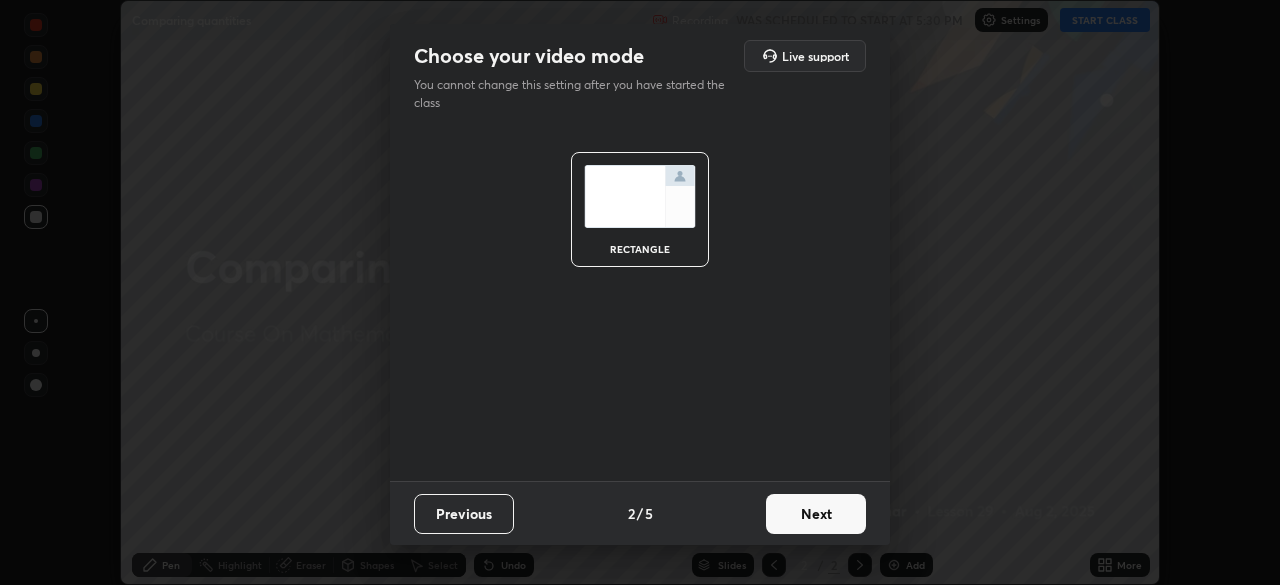 click on "Next" at bounding box center [816, 514] 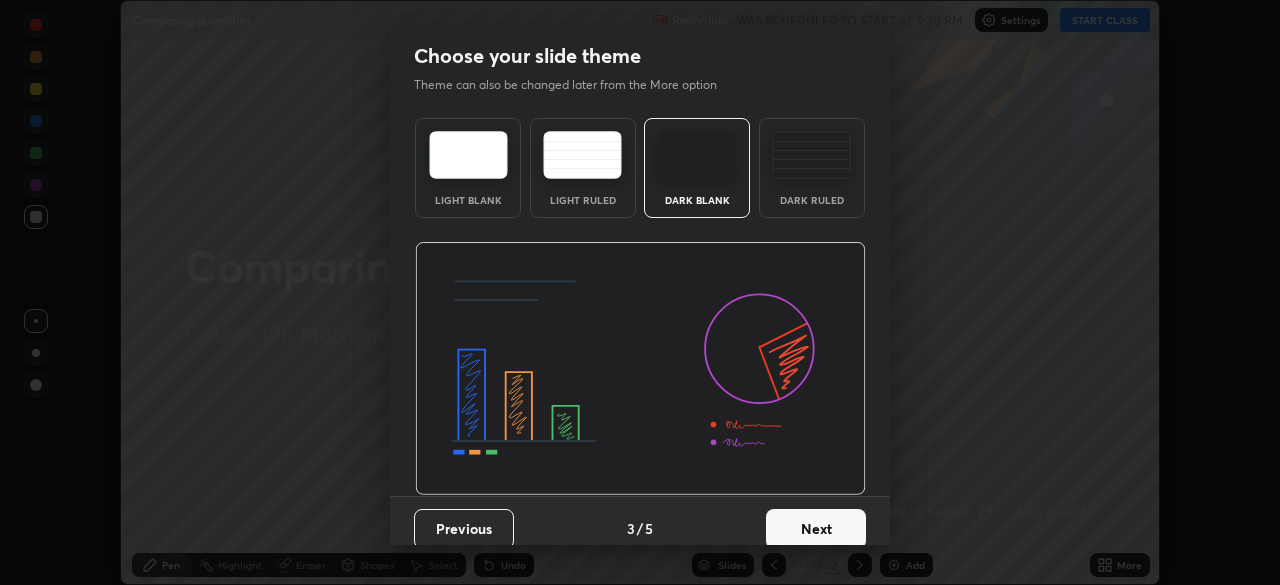 click on "Next" at bounding box center [816, 529] 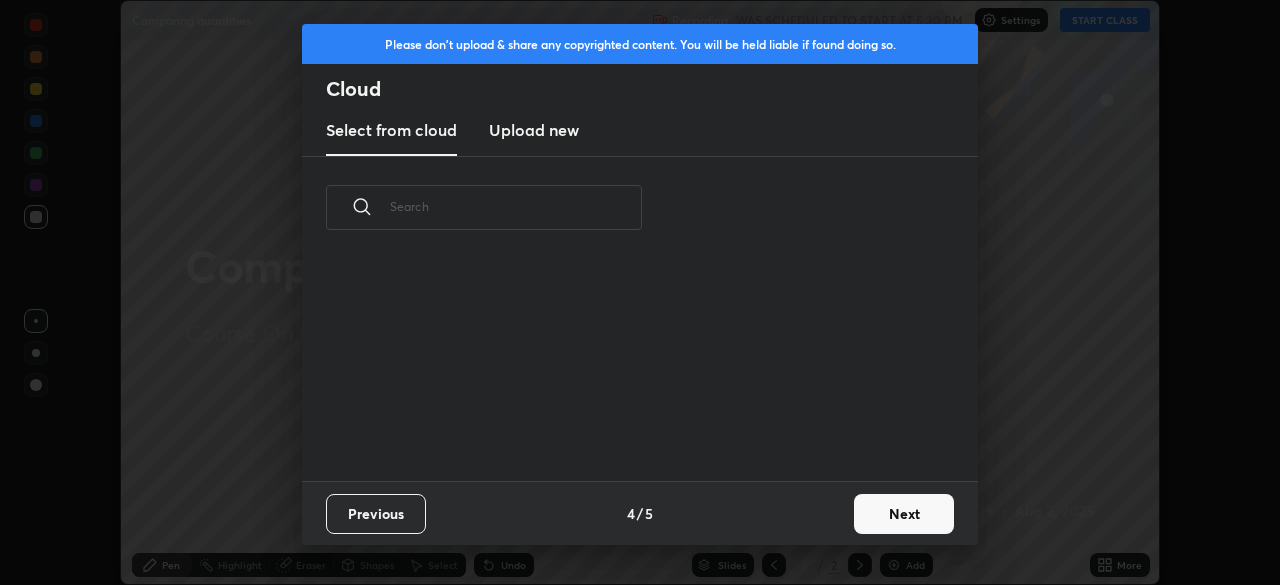 click on "Previous 4 / 5 Next" at bounding box center [640, 513] 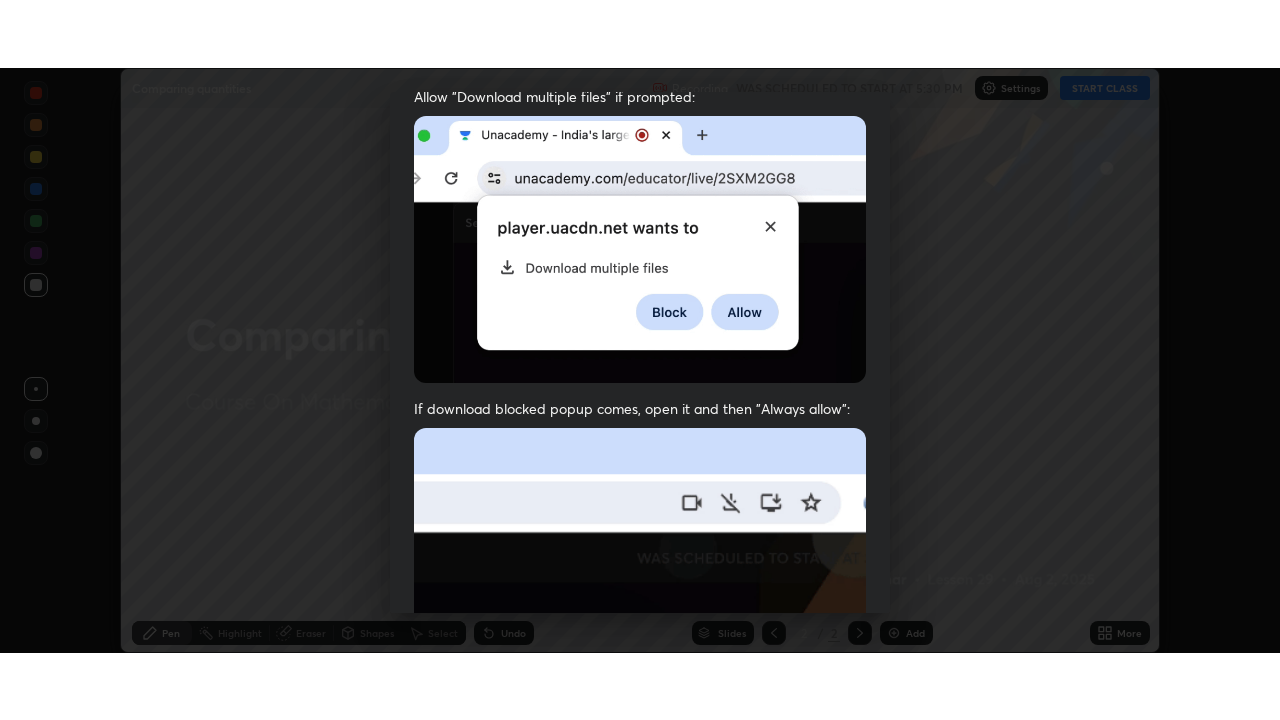 scroll, scrollTop: 479, scrollLeft: 0, axis: vertical 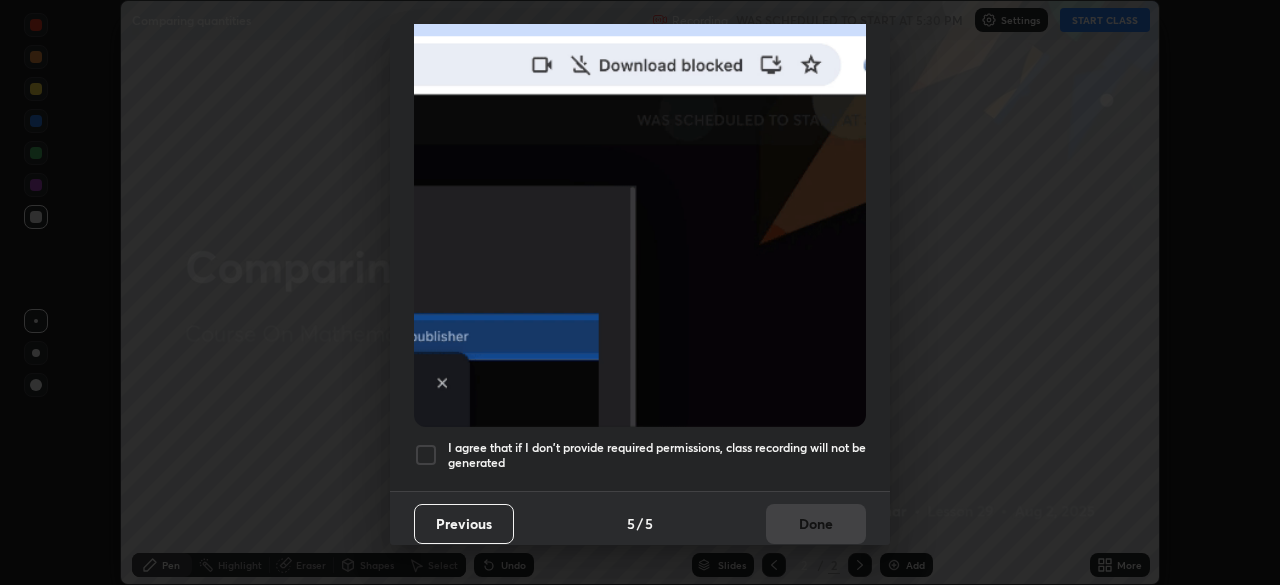 click at bounding box center [426, 455] 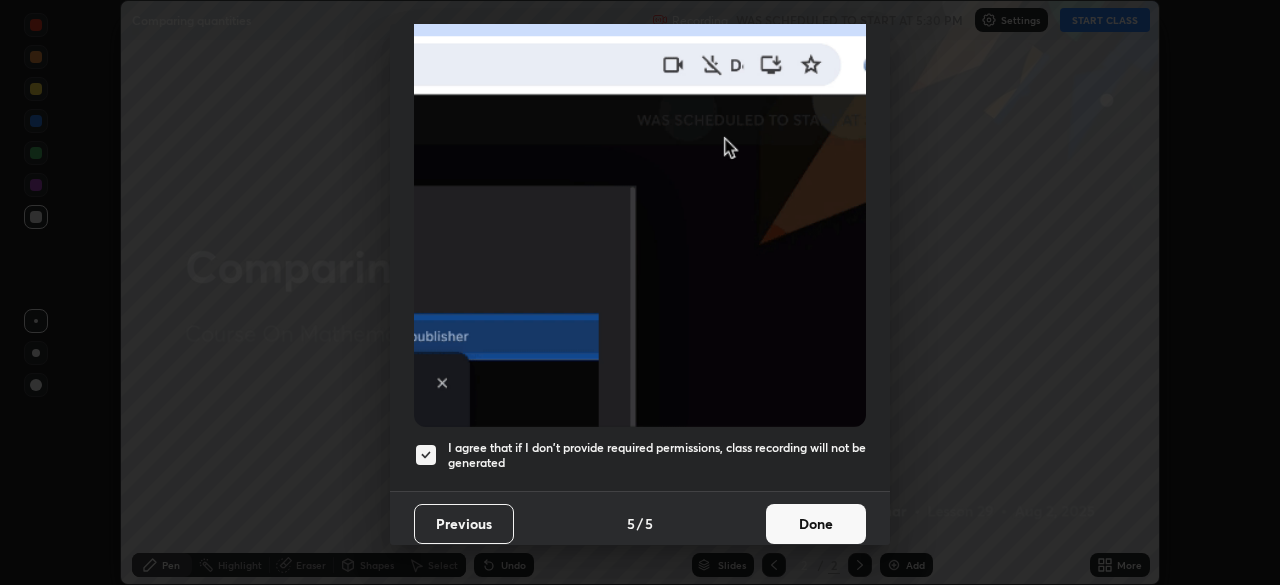 click on "Done" at bounding box center (816, 524) 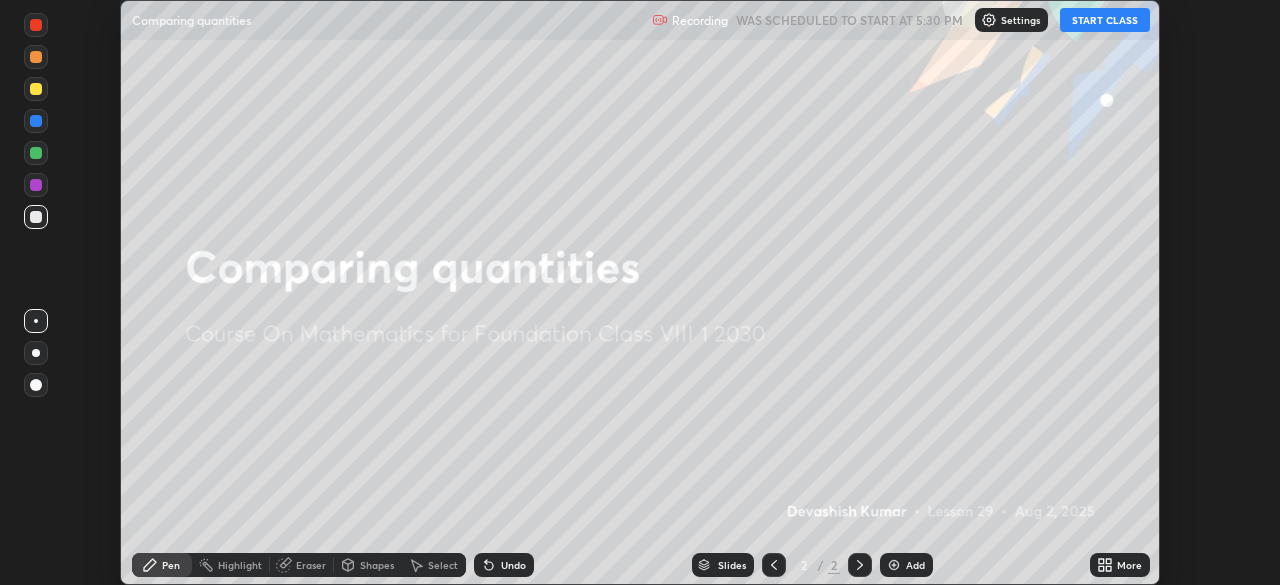 click on "START CLASS" at bounding box center [1105, 20] 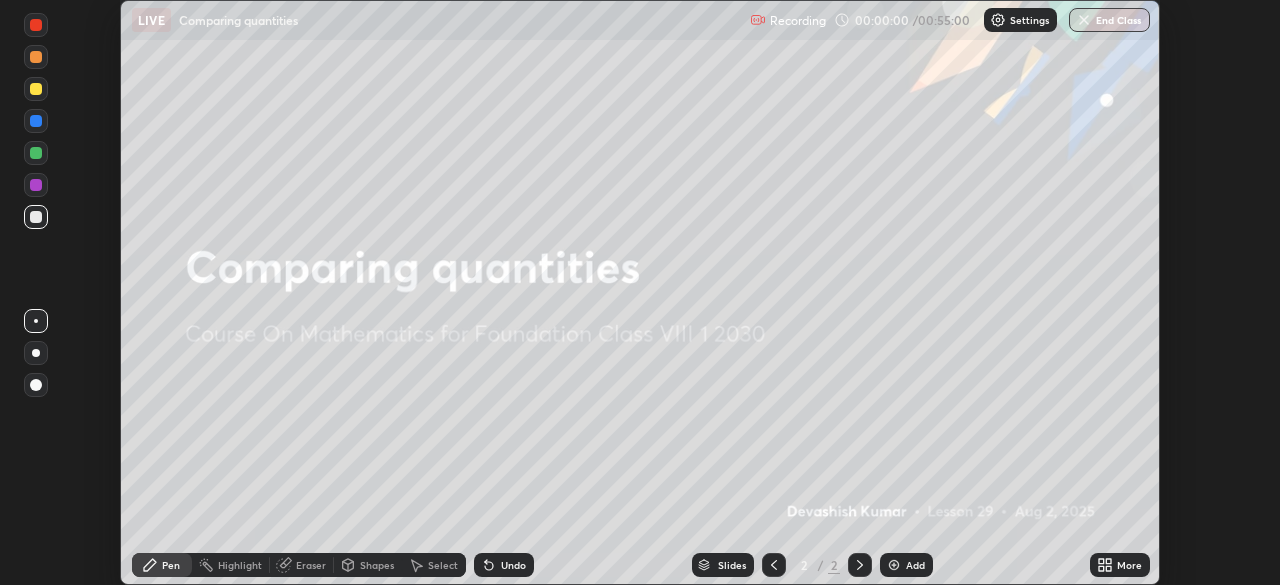 click 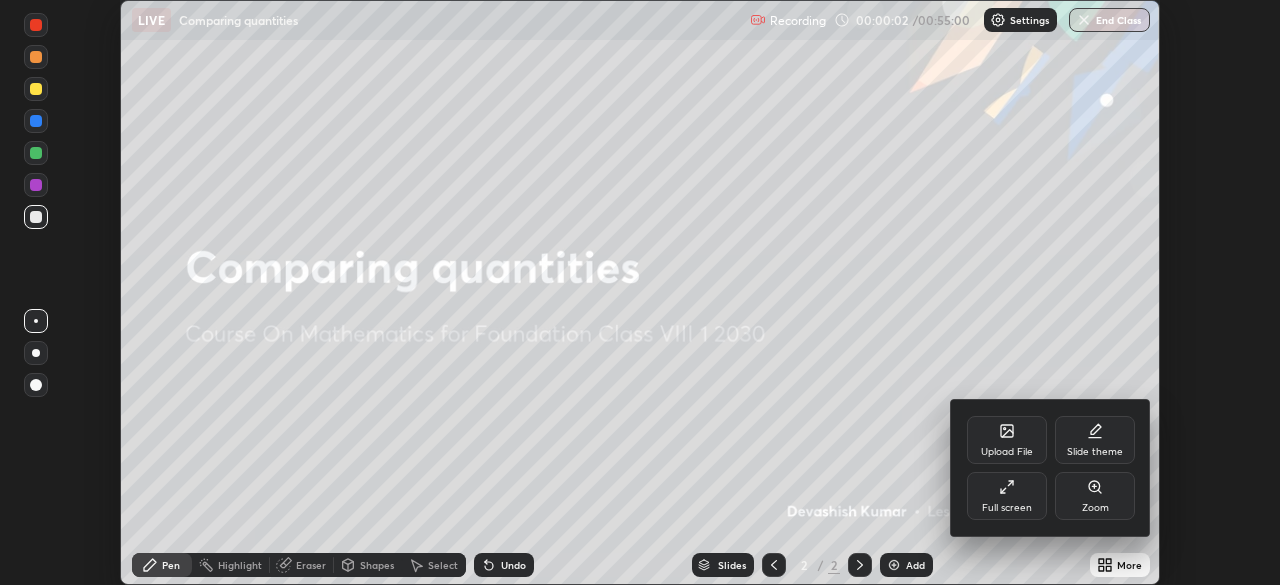 click on "Full screen" at bounding box center [1007, 496] 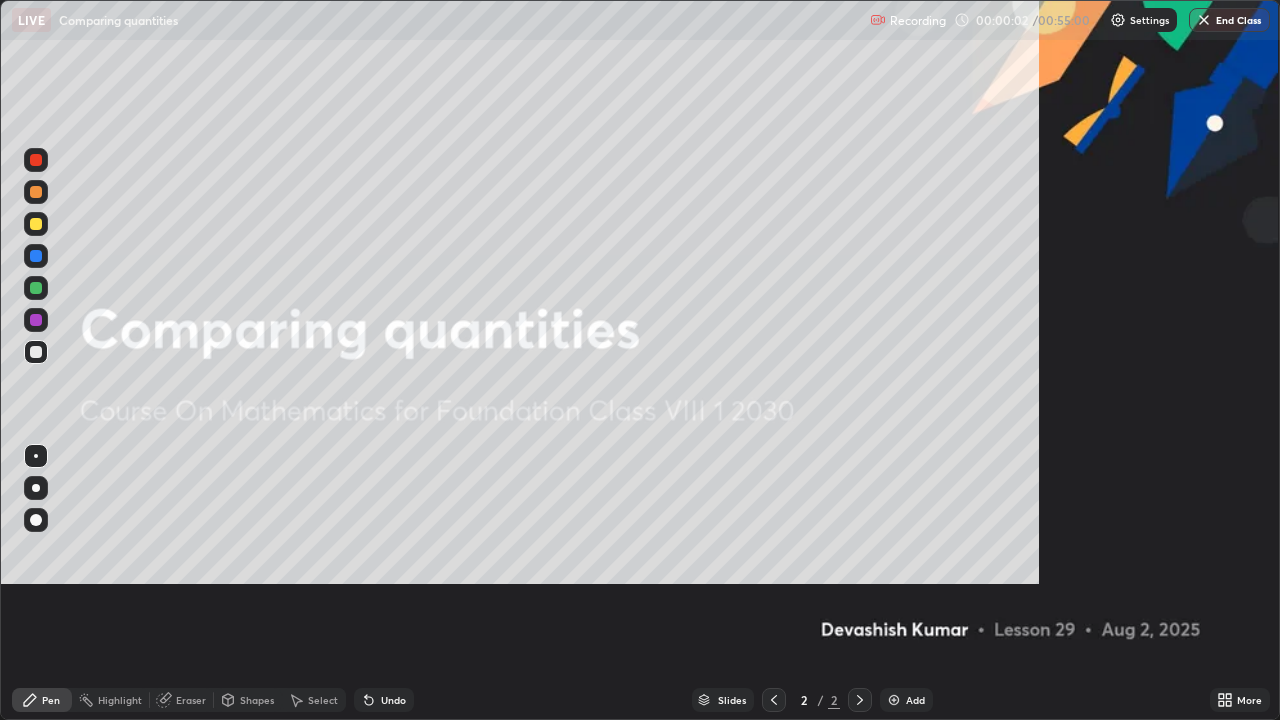 scroll, scrollTop: 99280, scrollLeft: 98720, axis: both 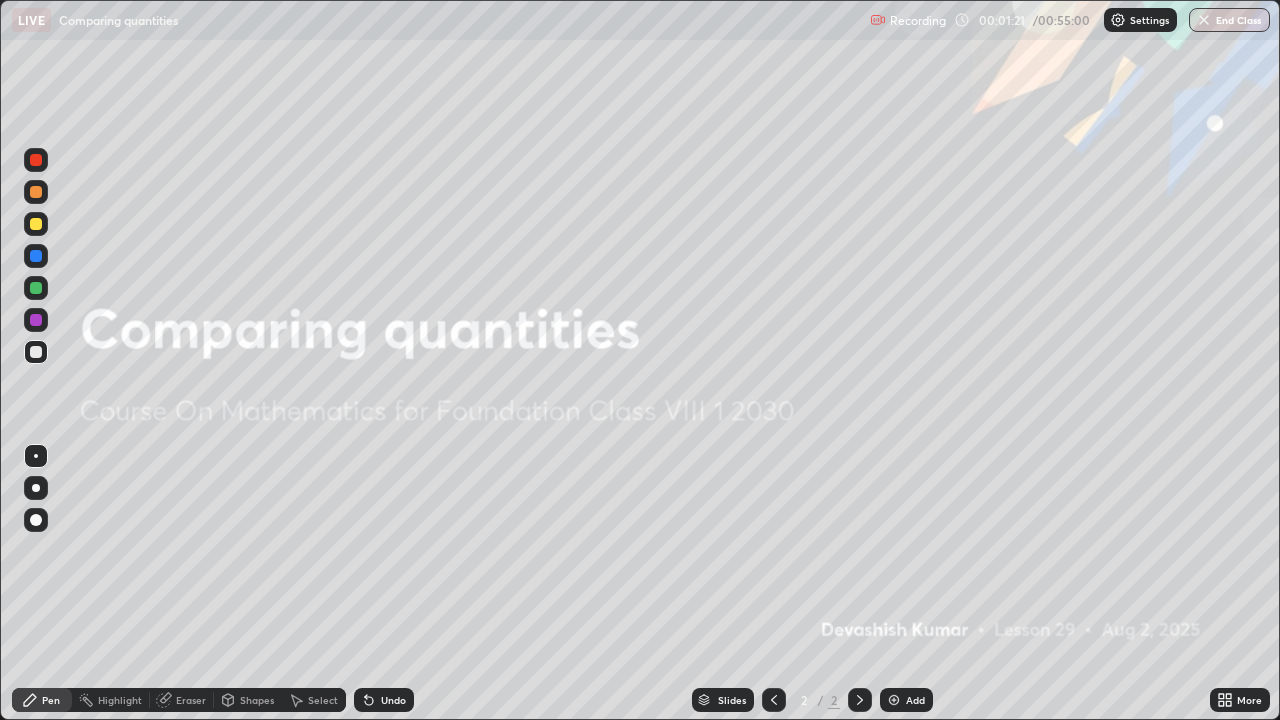 click on "Add" at bounding box center [906, 700] 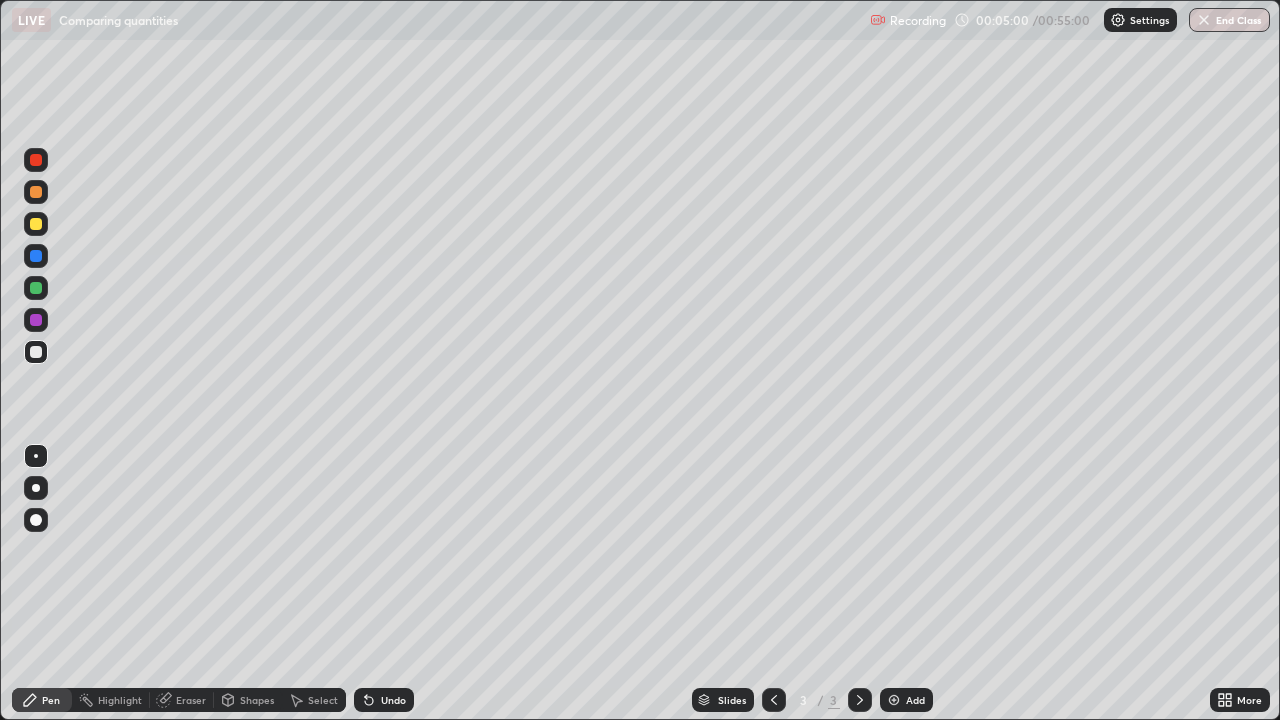 click on "Eraser" at bounding box center [191, 700] 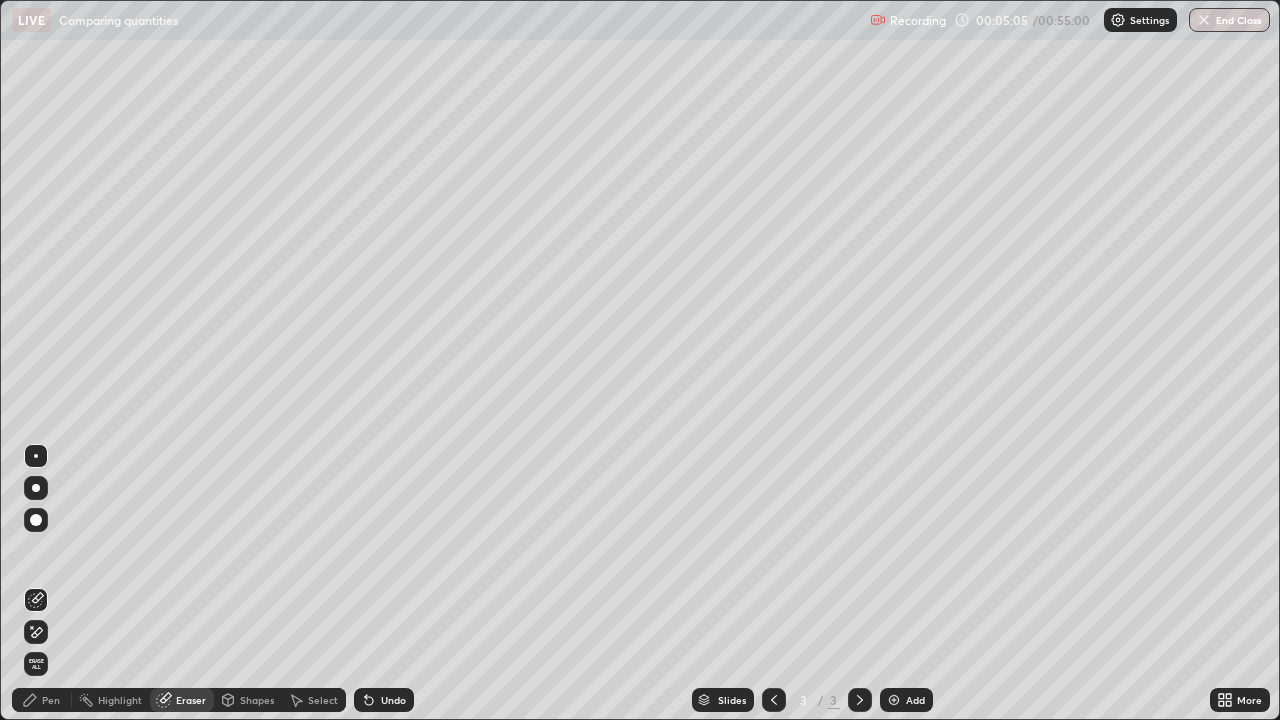 click on "Pen" at bounding box center (42, 700) 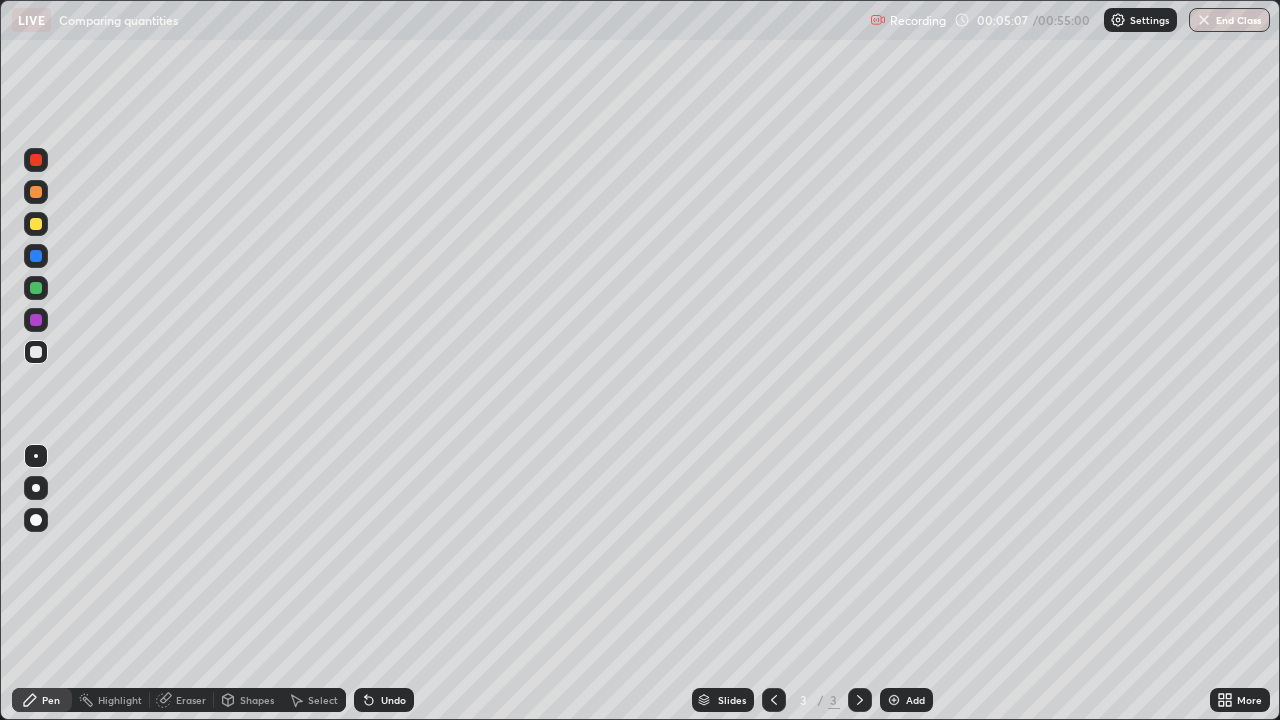 click on "Pen" at bounding box center (51, 700) 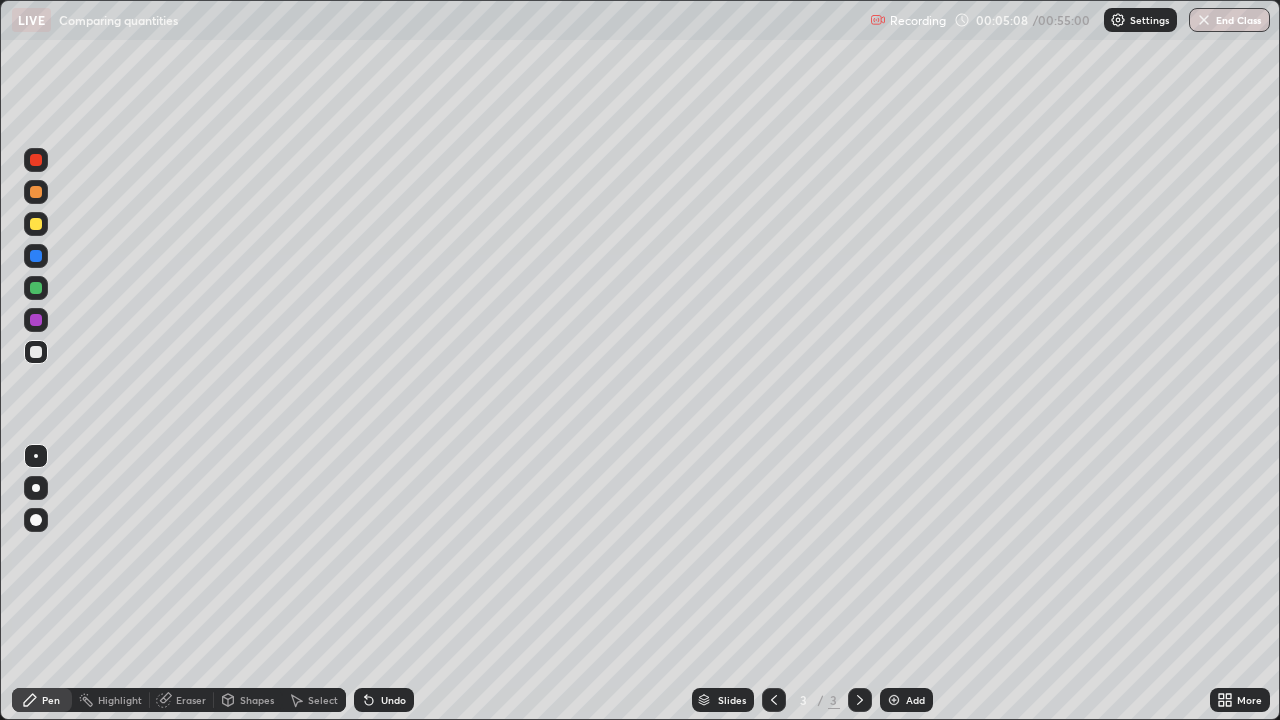 click at bounding box center (36, 224) 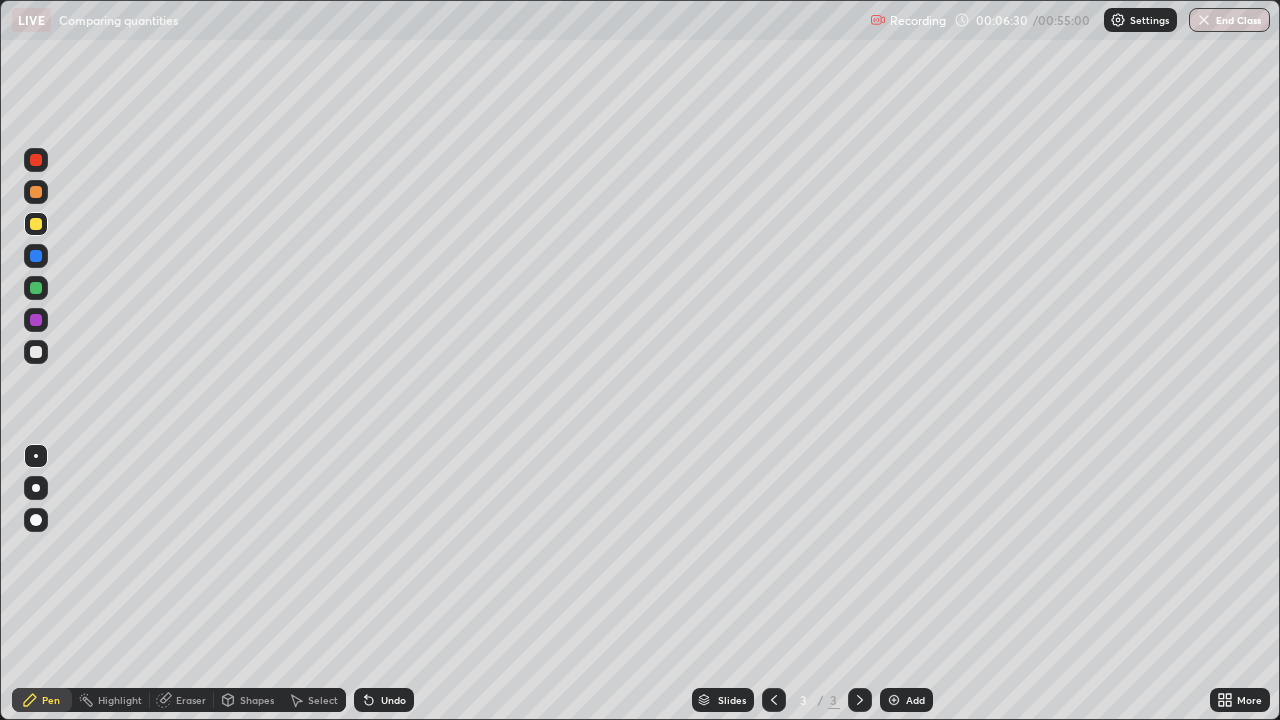 click on "Eraser" at bounding box center (191, 700) 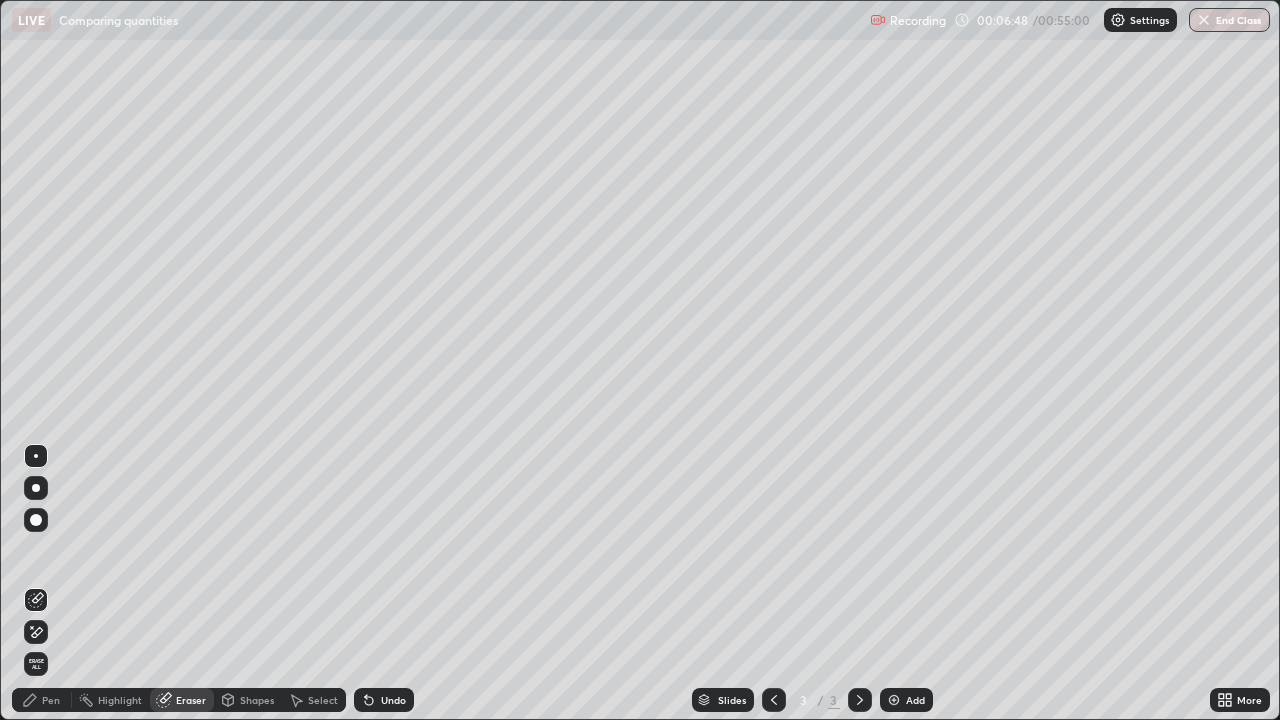 click on "Pen" at bounding box center (51, 700) 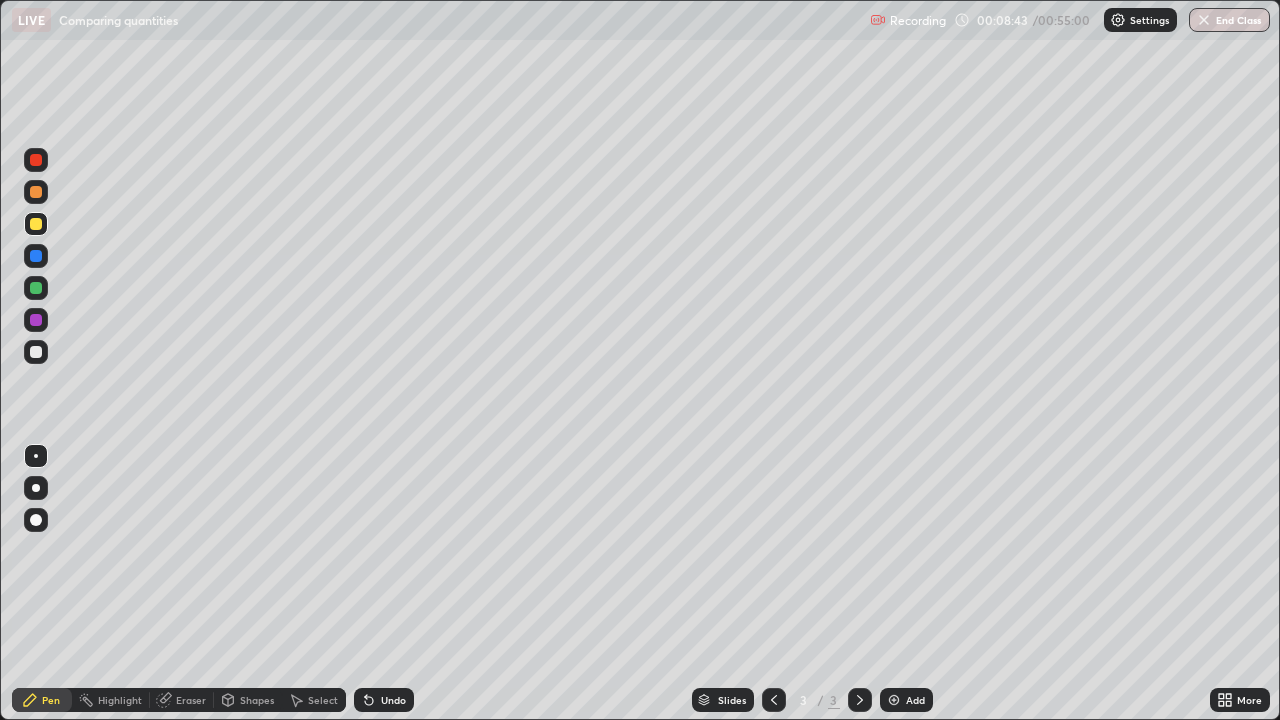 click on "Erase all" at bounding box center [36, 360] 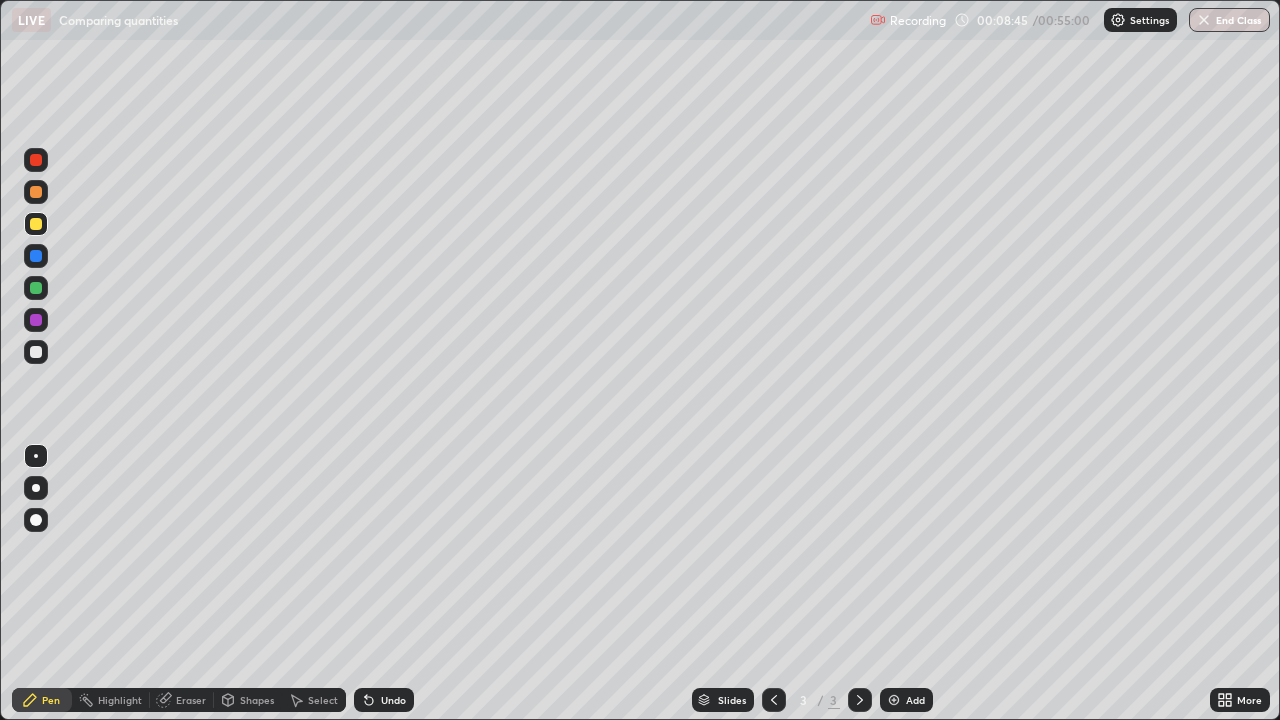 click on "Eraser" at bounding box center [191, 700] 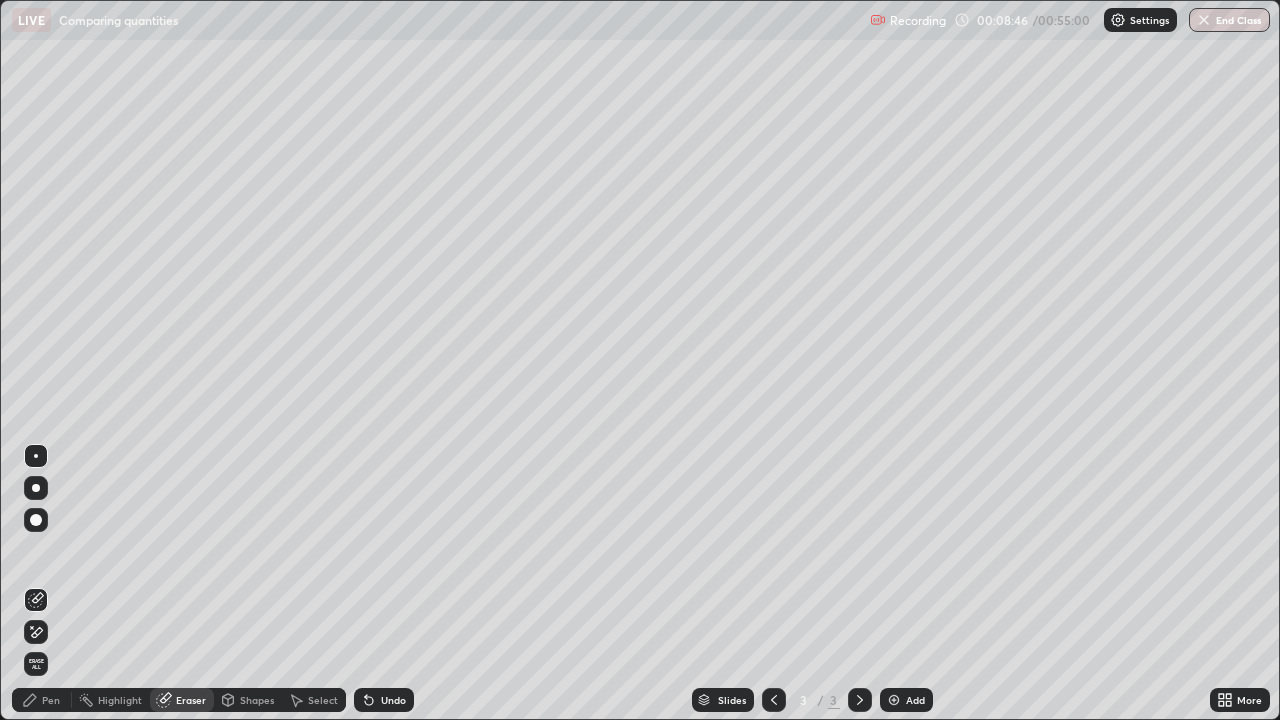 click 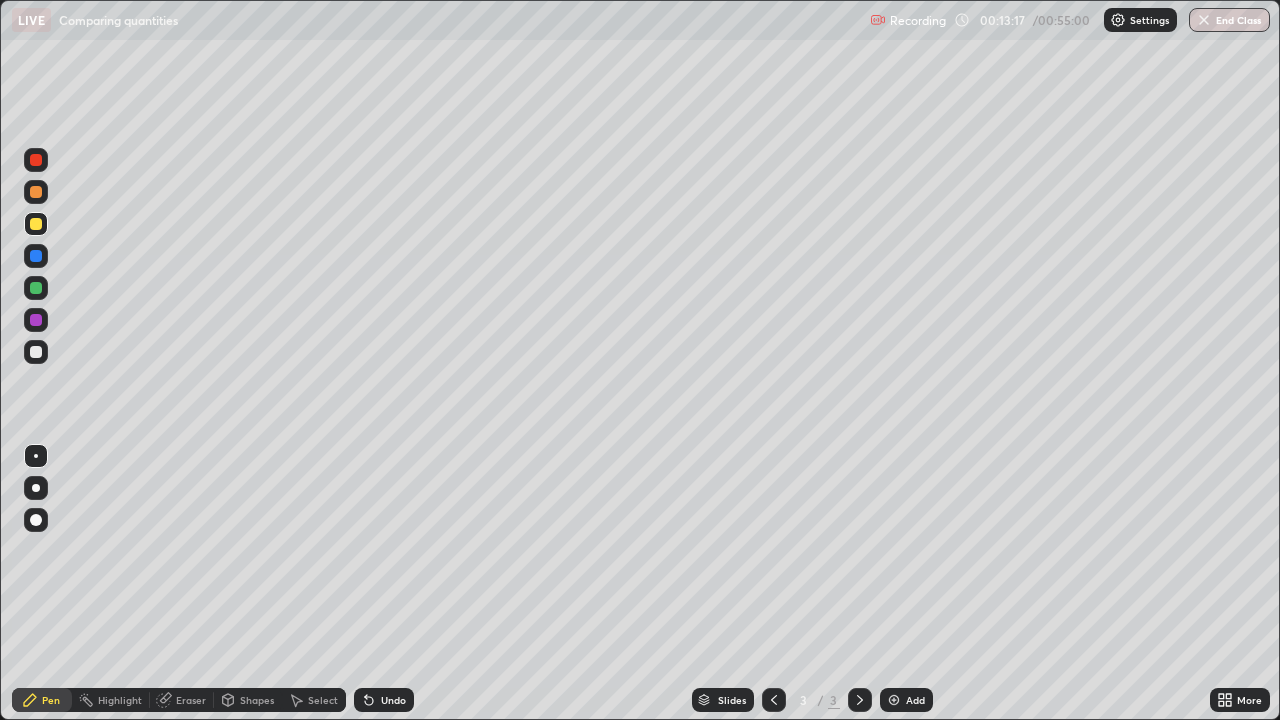 click at bounding box center [36, 256] 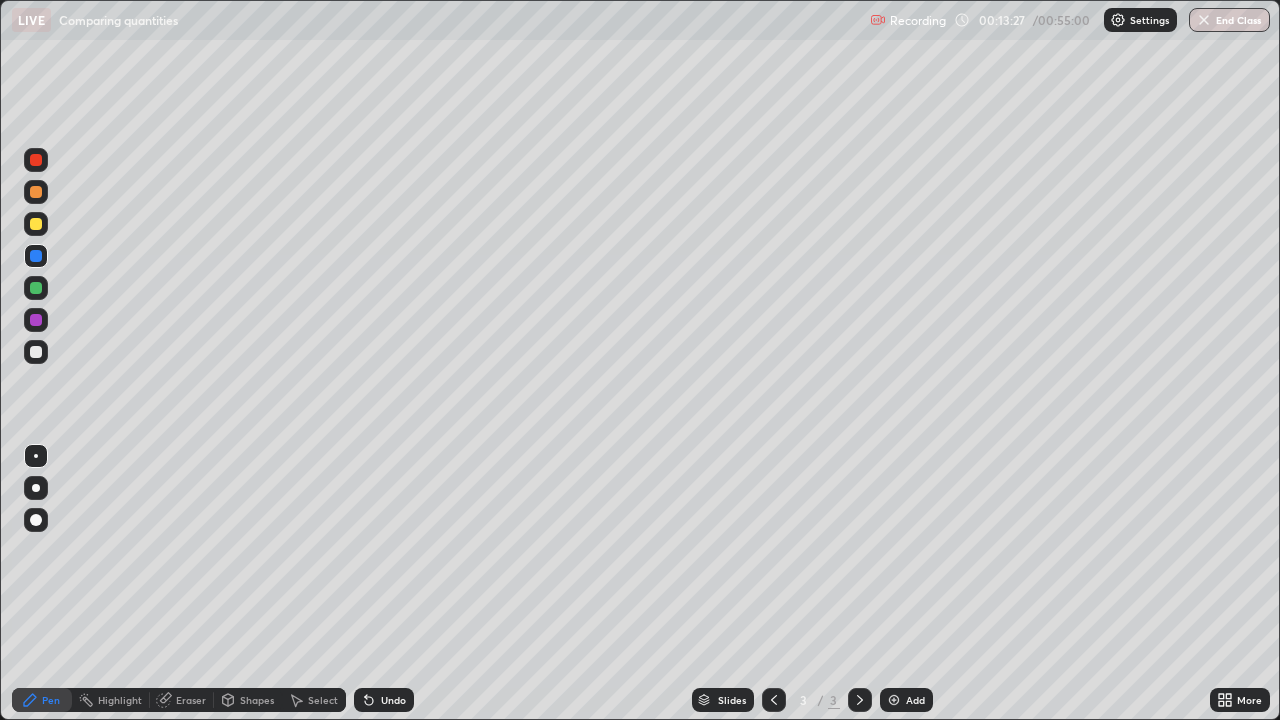 click on "Erase all" at bounding box center [36, 360] 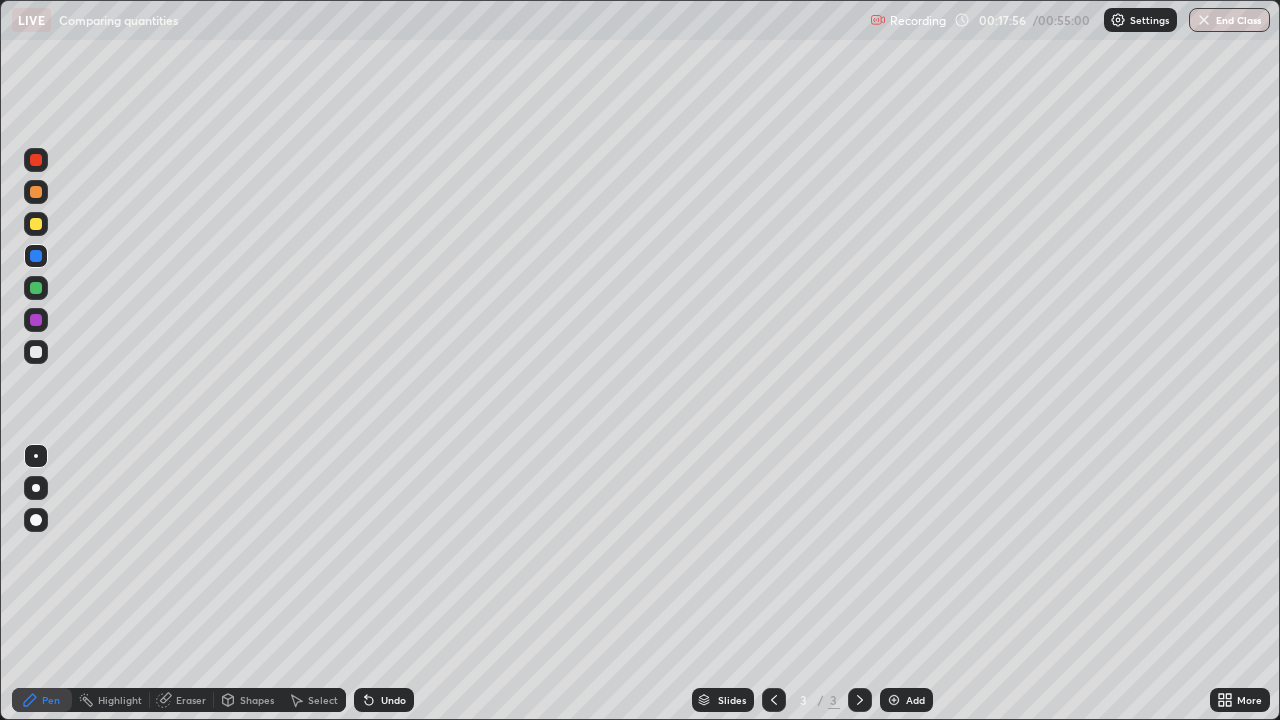 click on "Add" at bounding box center (915, 700) 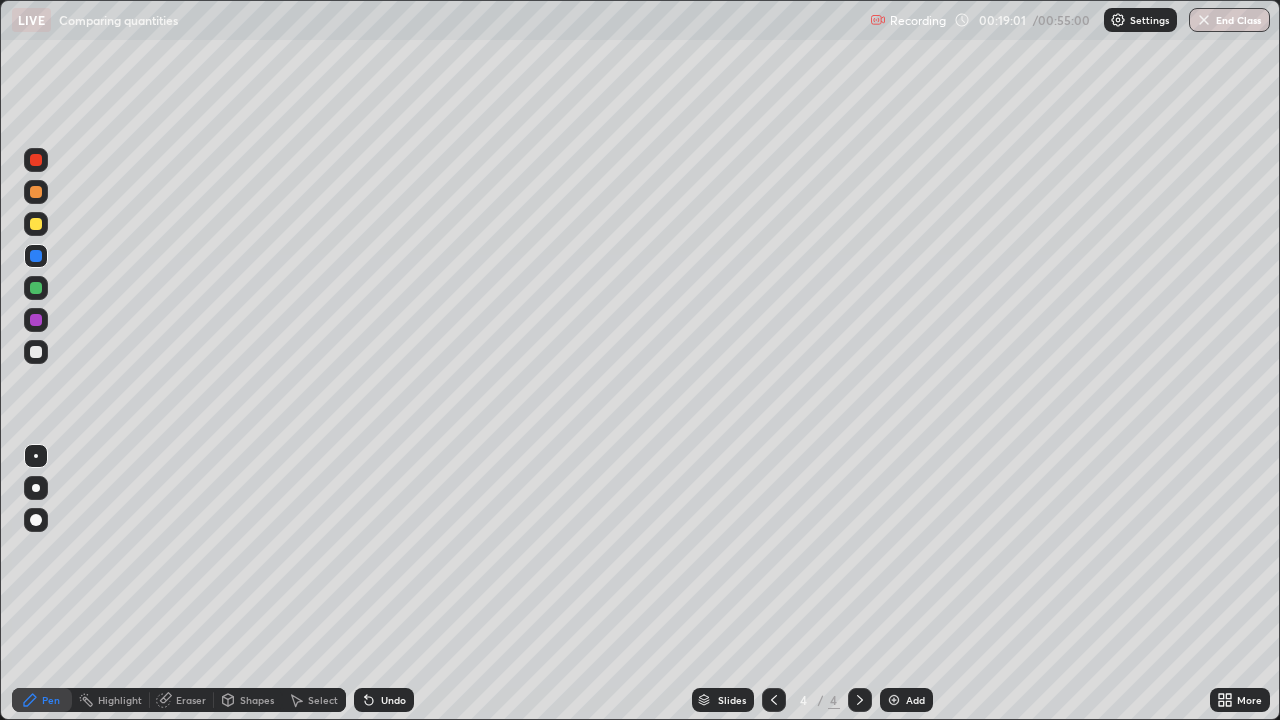 click at bounding box center (36, 224) 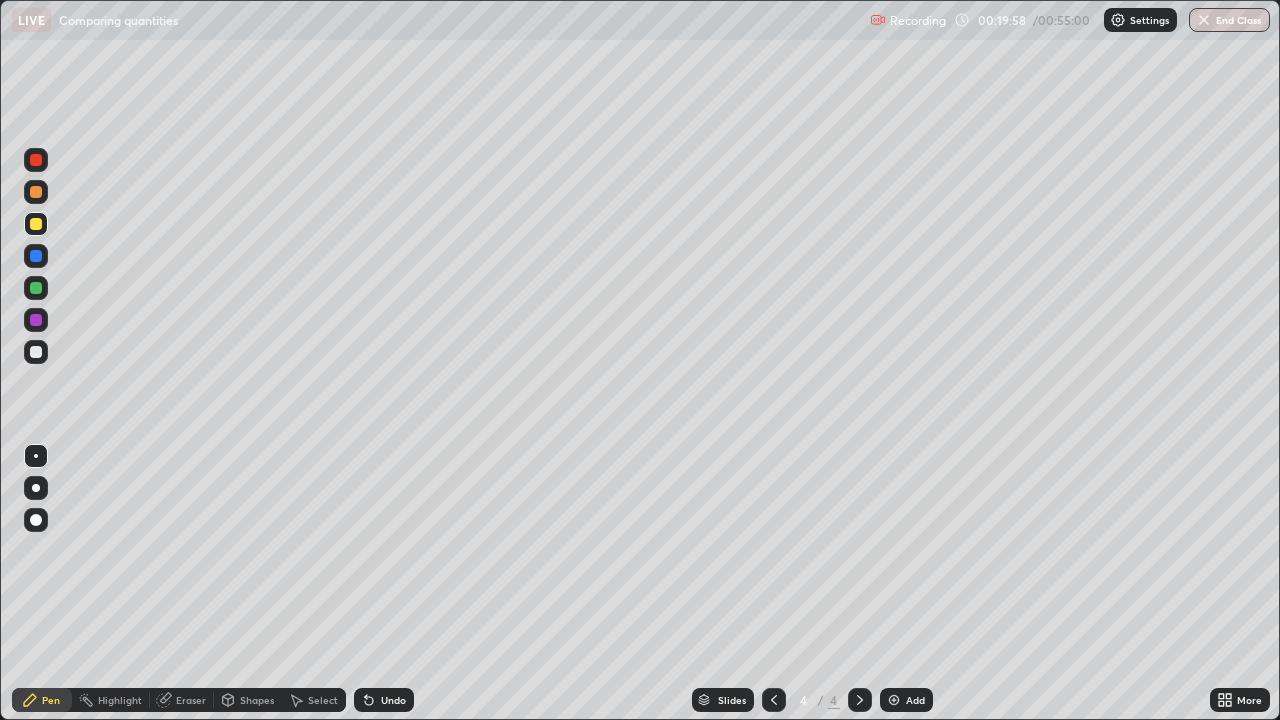 click on "Eraser" at bounding box center [182, 700] 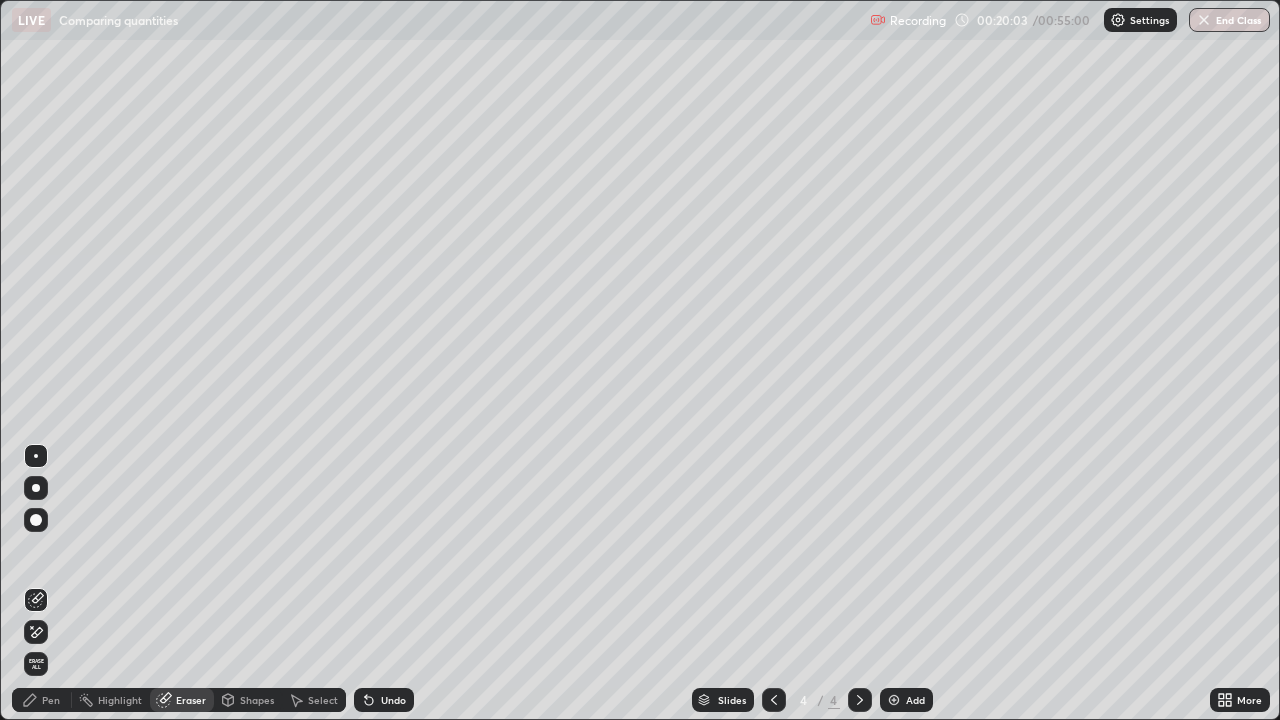 click 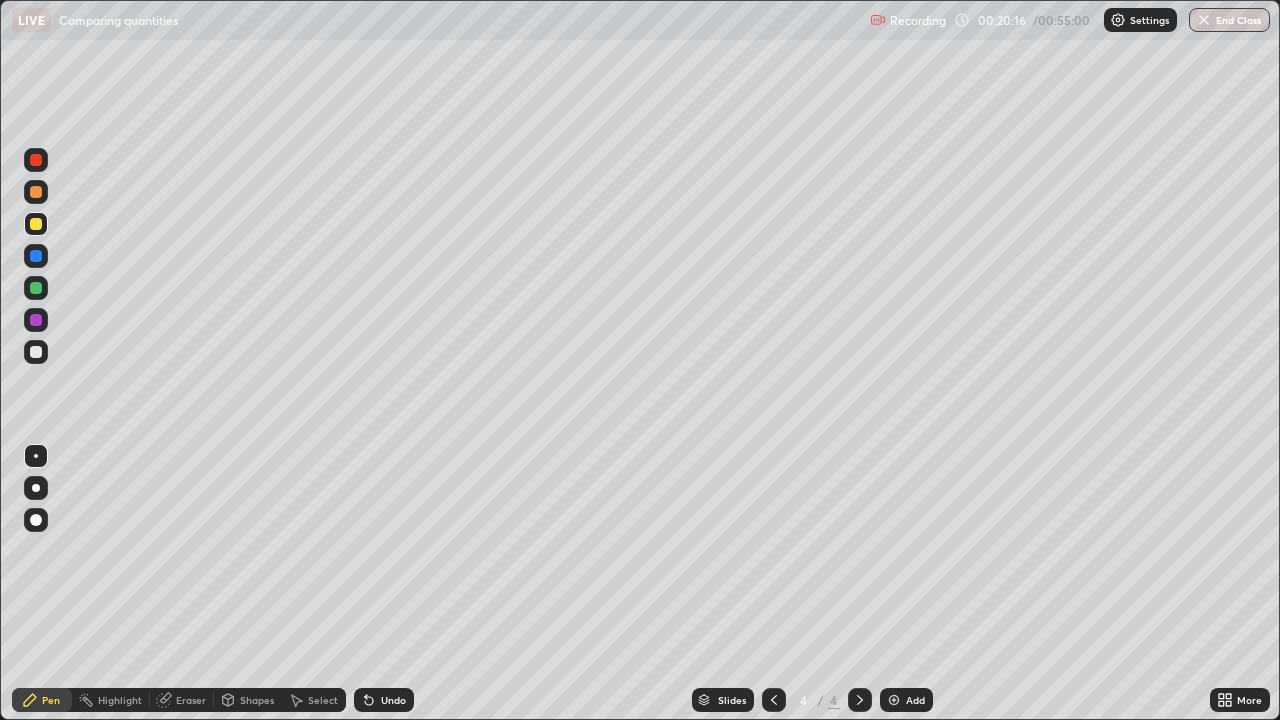 click on "Eraser" at bounding box center (191, 700) 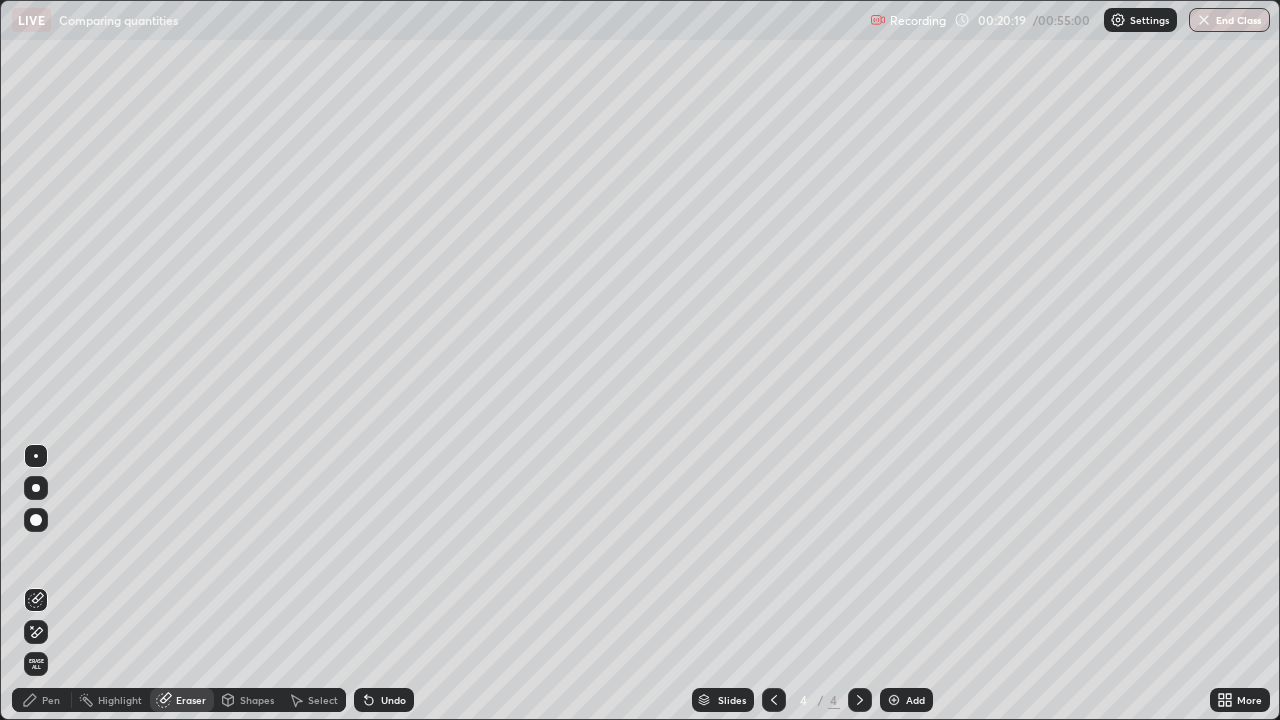click on "Pen" at bounding box center (51, 700) 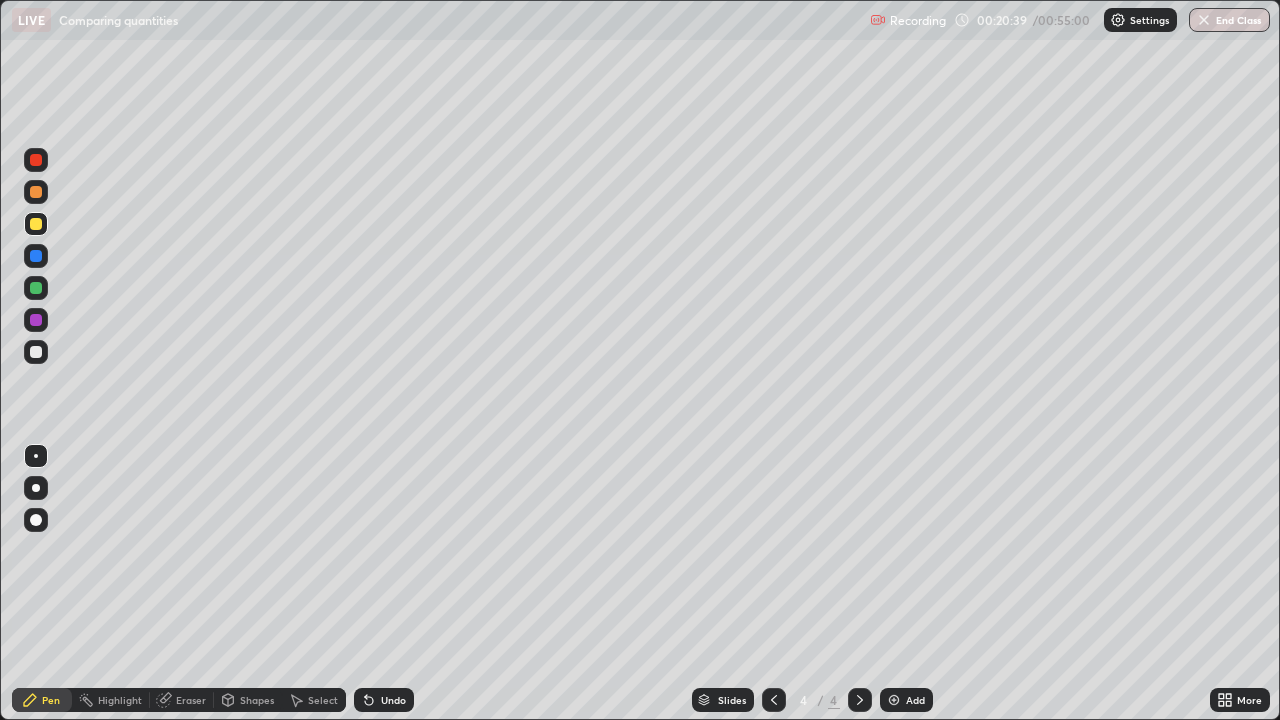 click on "Shapes" at bounding box center (248, 700) 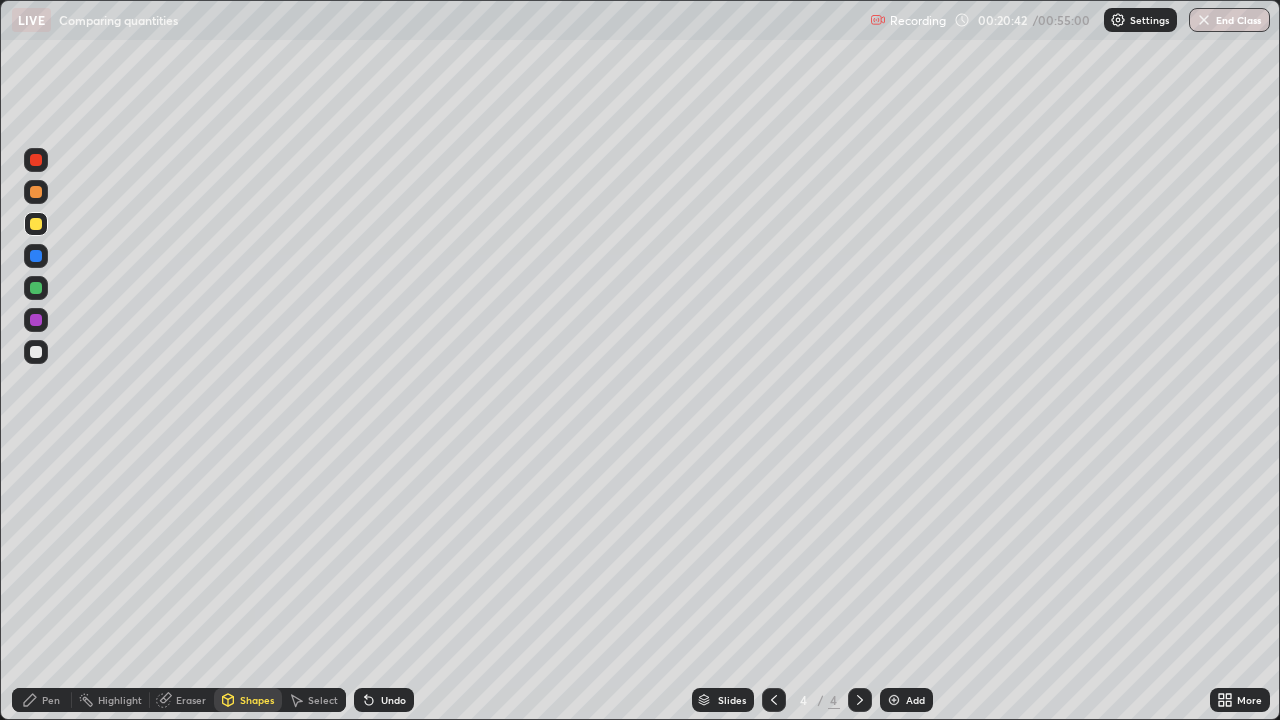 click on "Eraser" at bounding box center (191, 700) 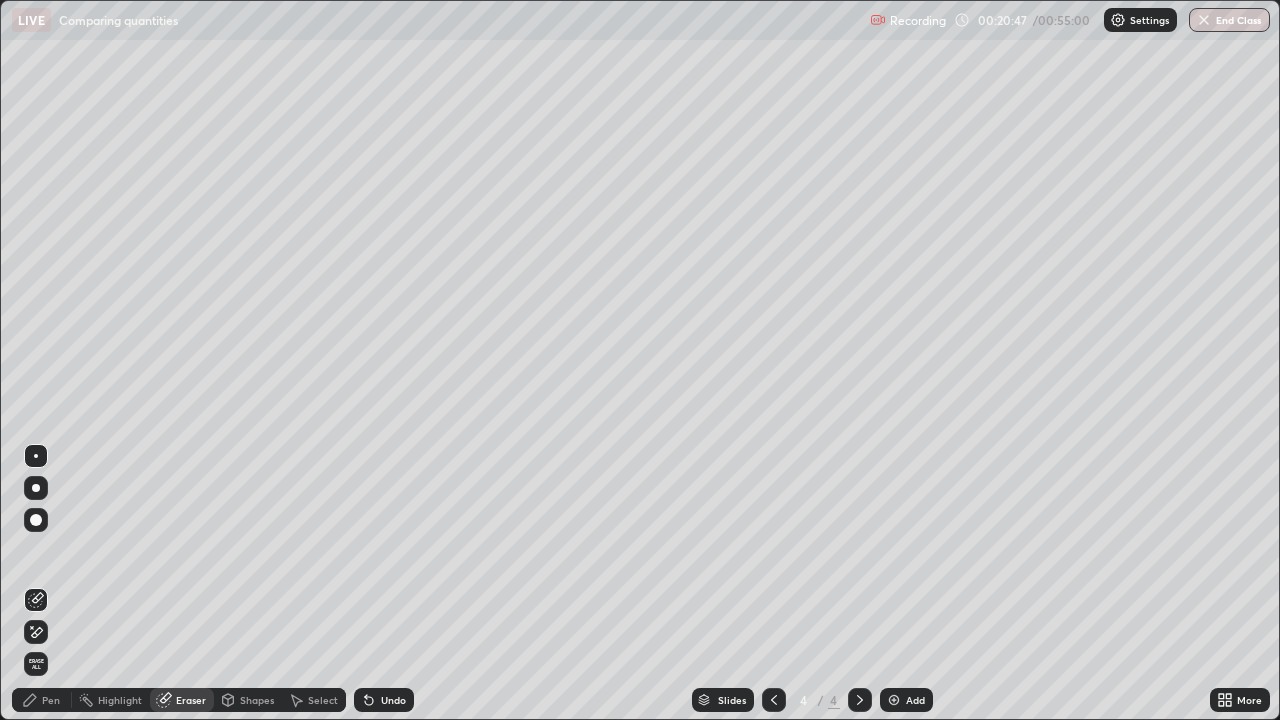 click 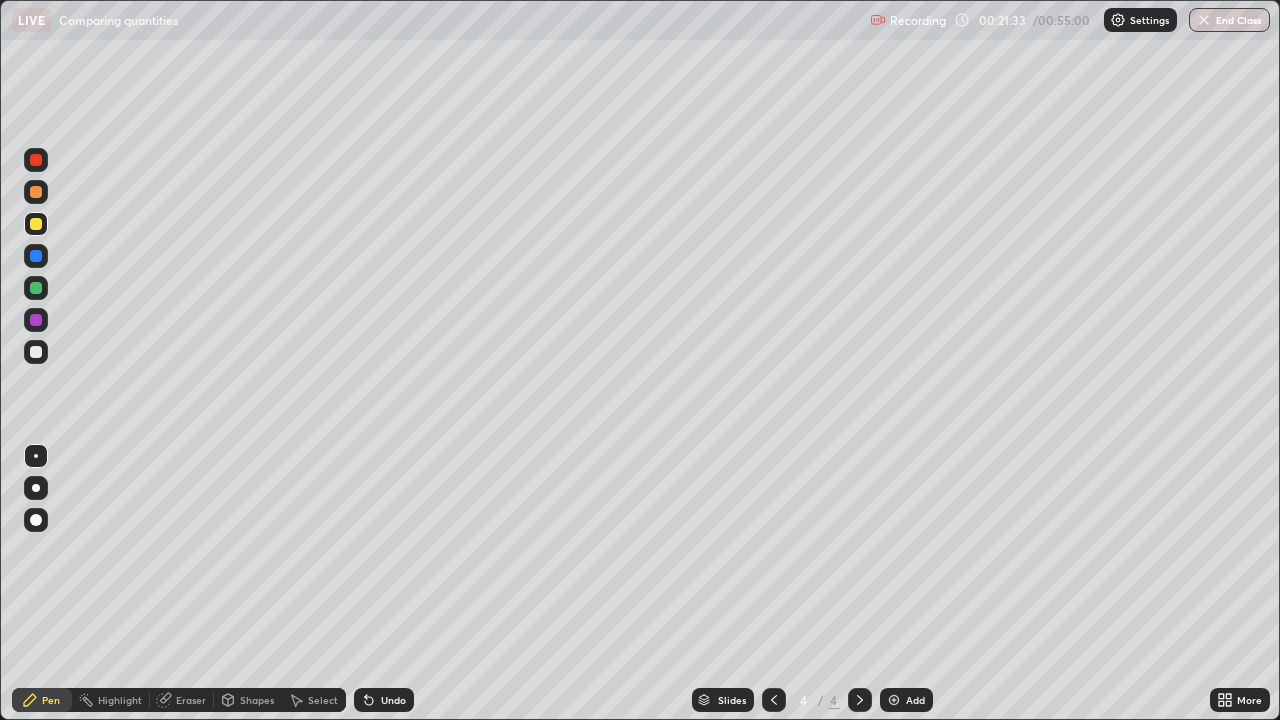 click on "Eraser" at bounding box center [191, 700] 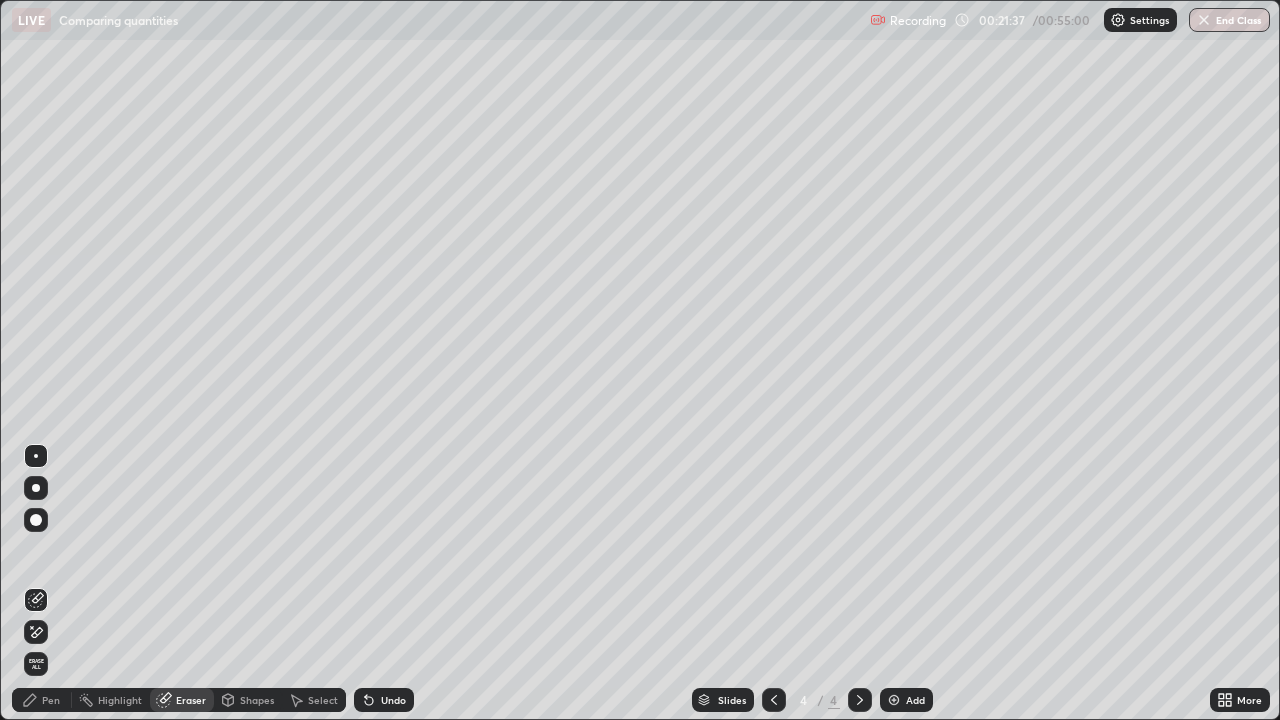 click on "Pen" at bounding box center (51, 700) 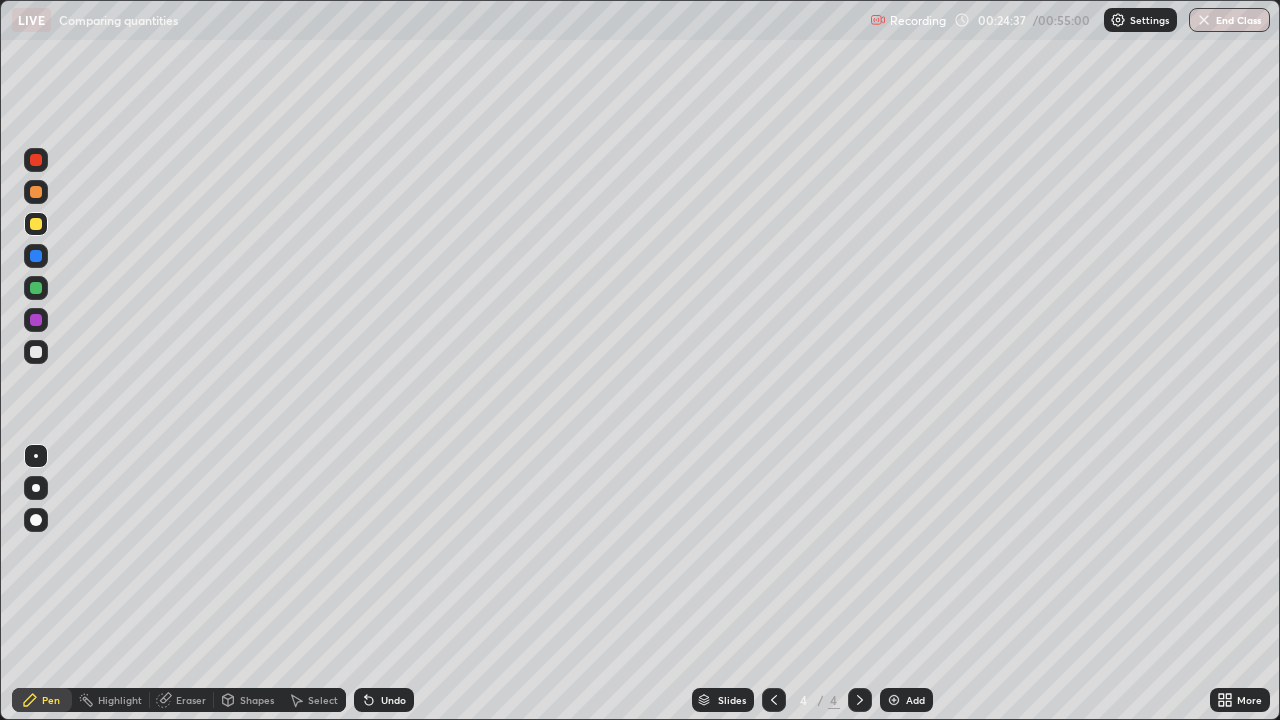 click at bounding box center (774, 700) 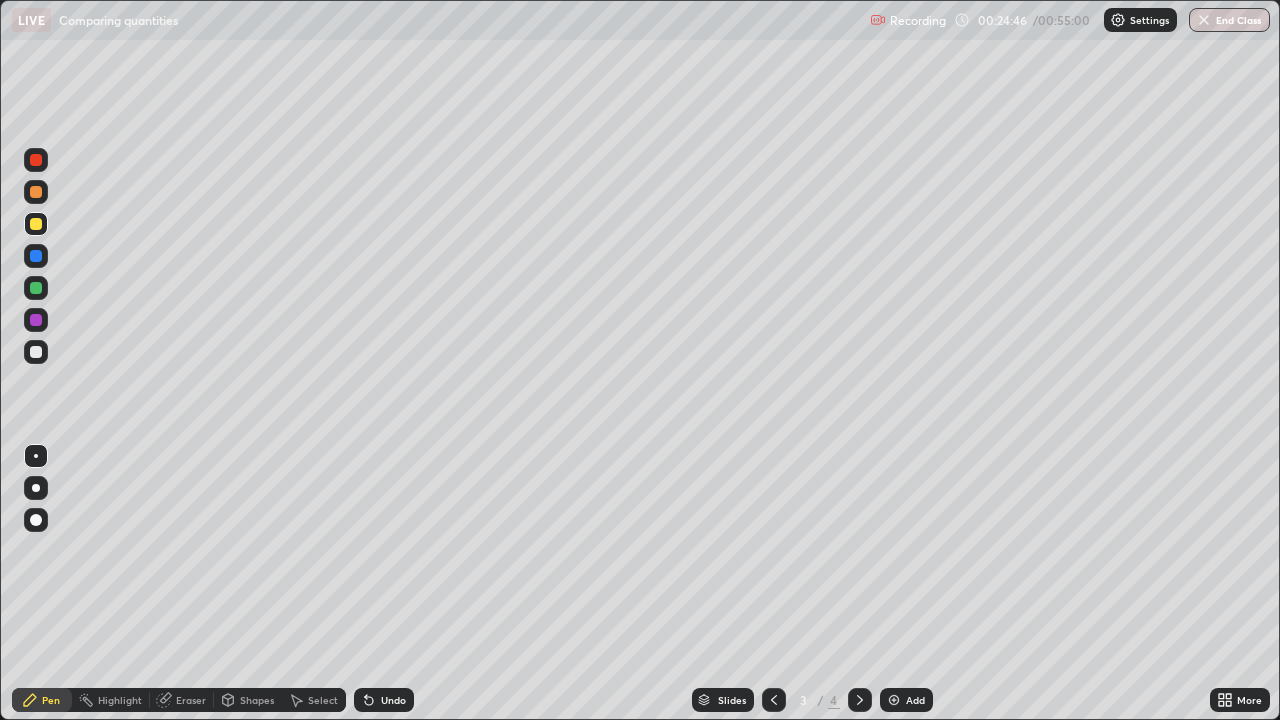 click 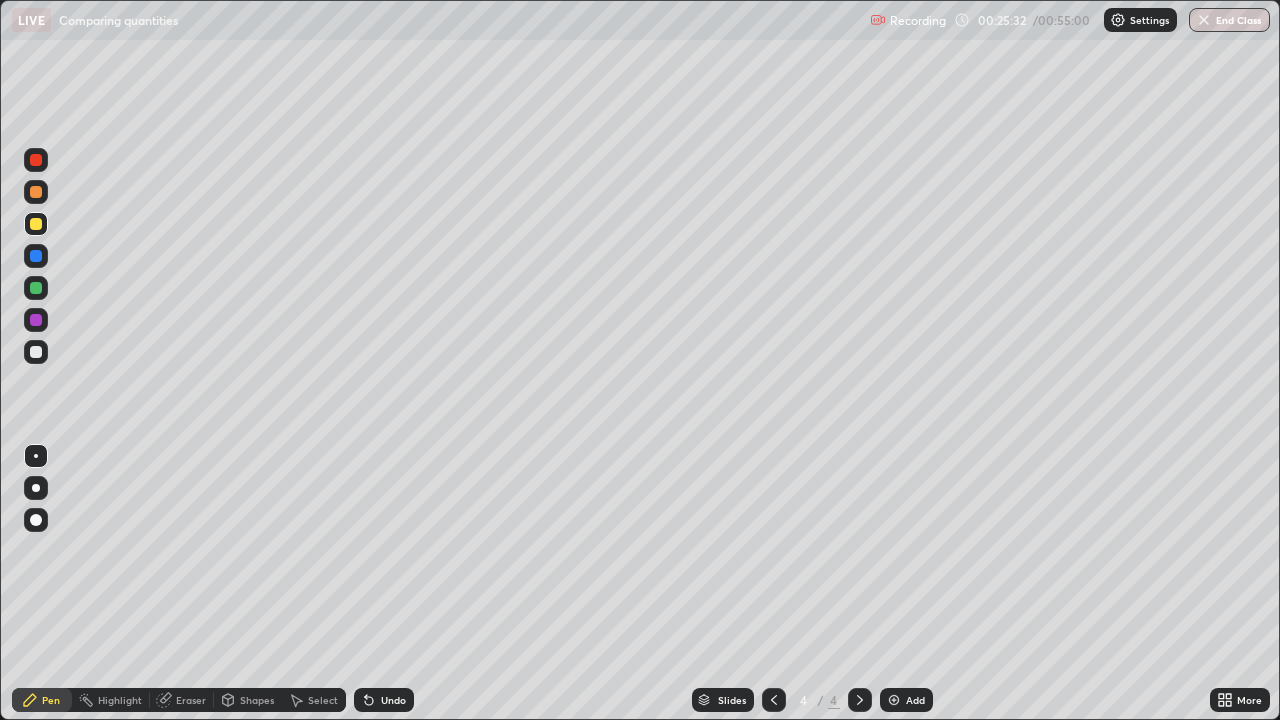 click on "Add" at bounding box center (906, 700) 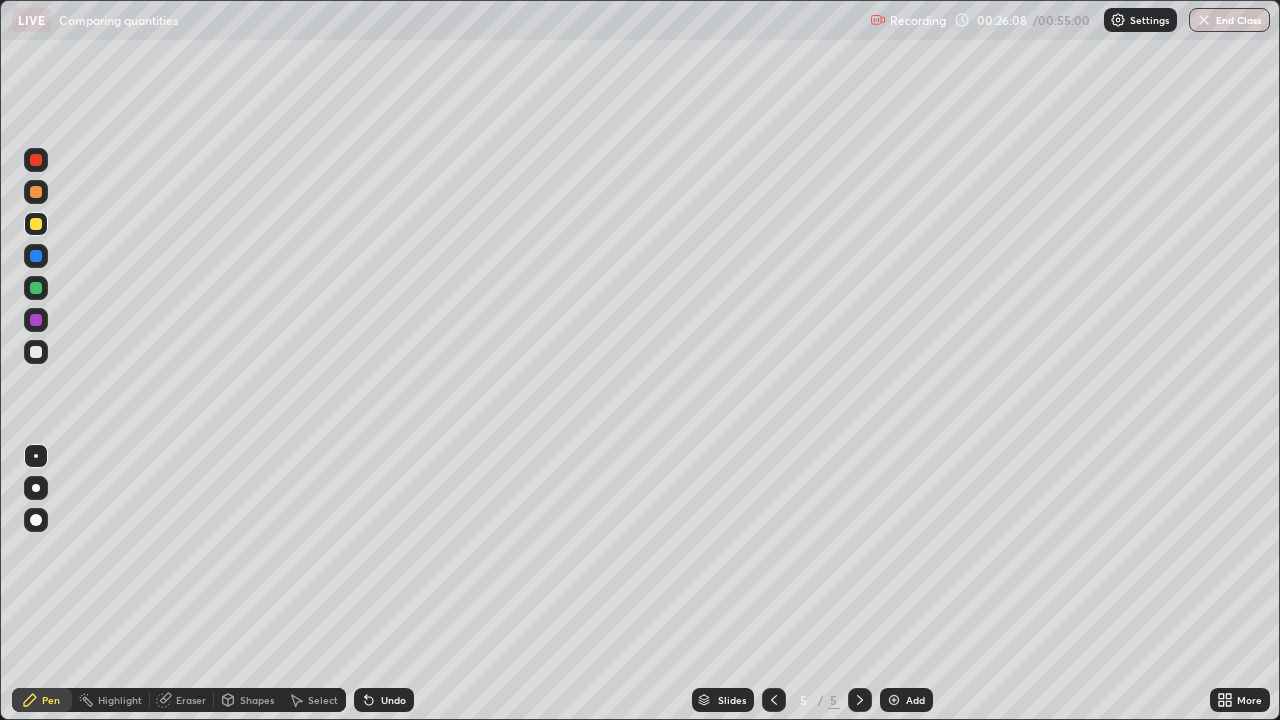 click 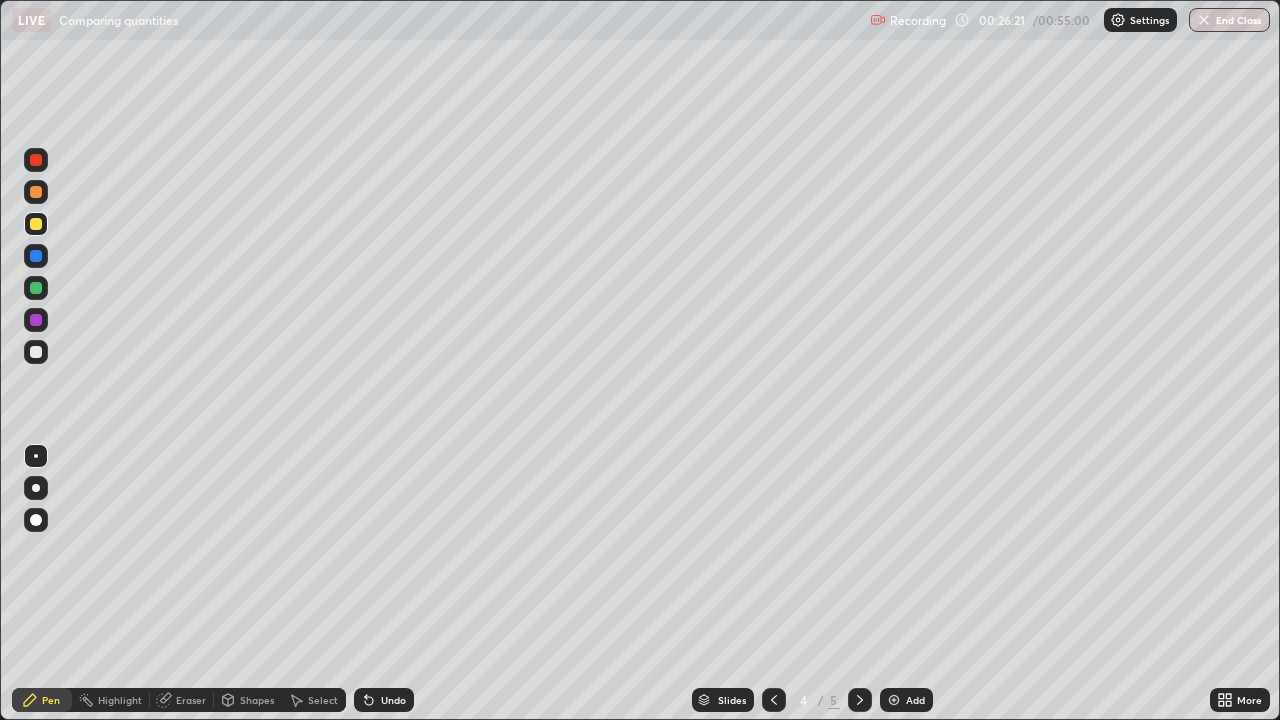 click 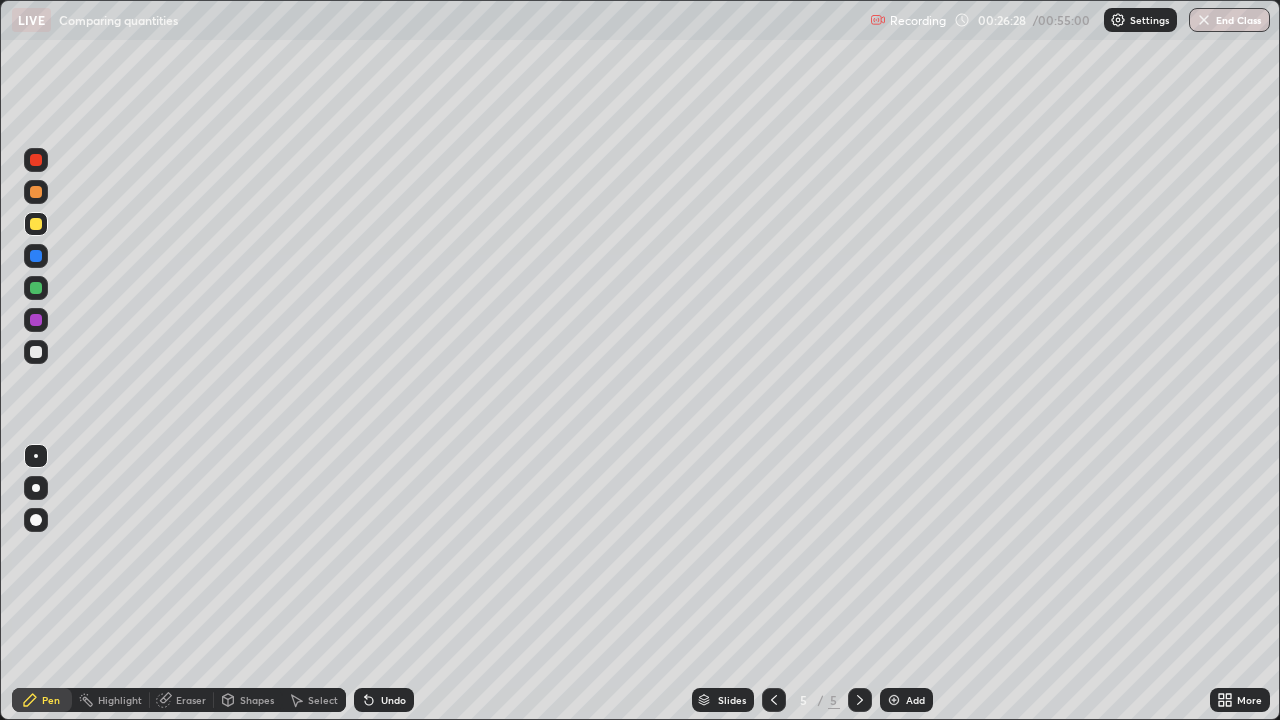 click 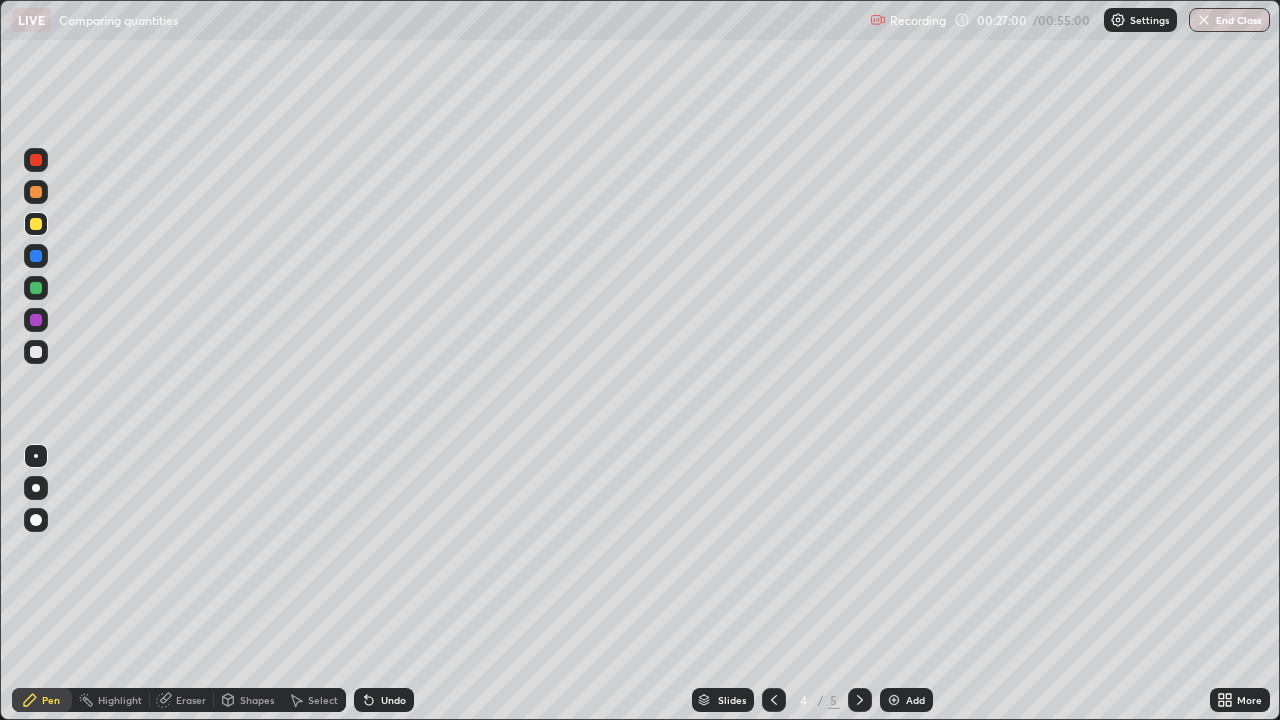 click 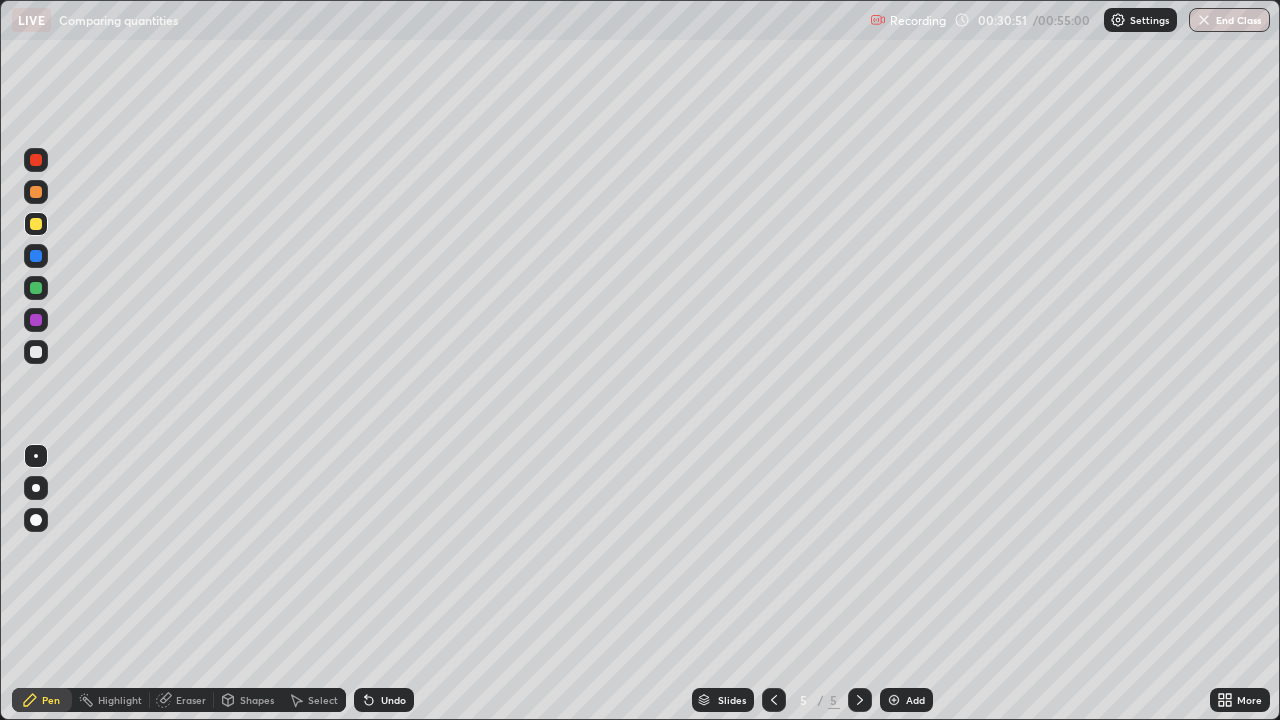 click on "Add" at bounding box center (915, 700) 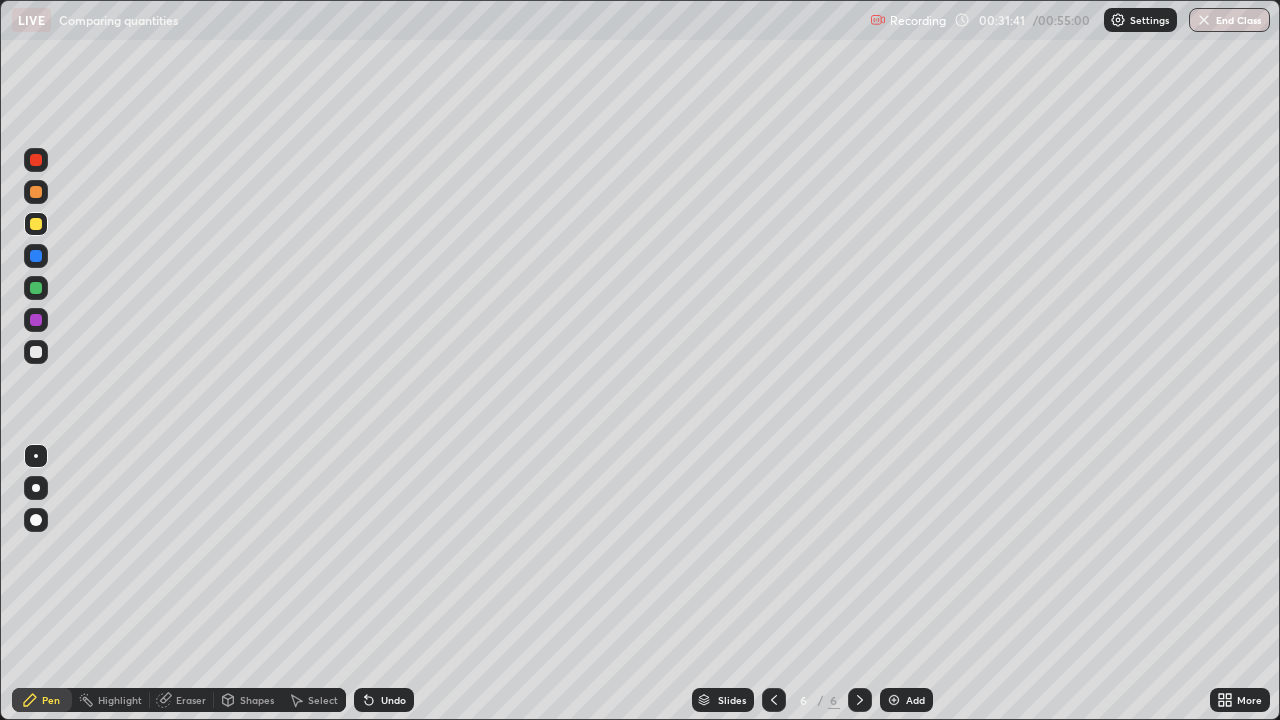 click on "Eraser" at bounding box center (182, 700) 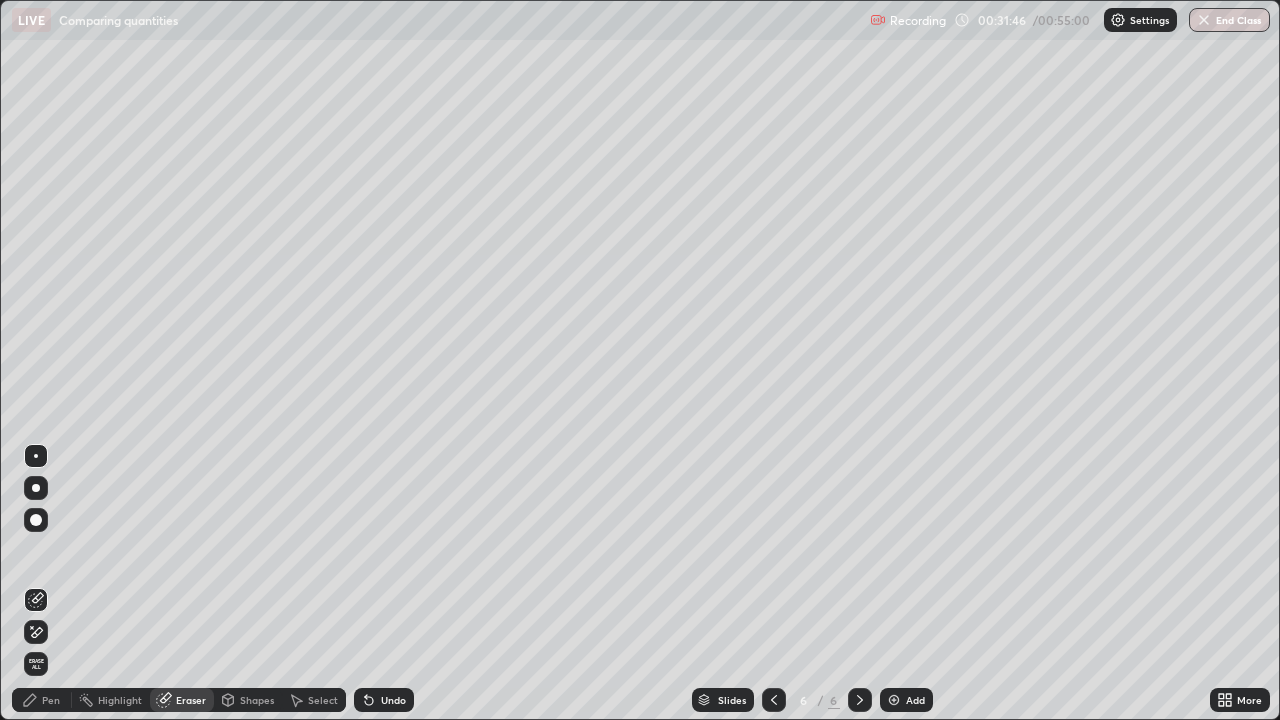 click on "Pen" at bounding box center (51, 700) 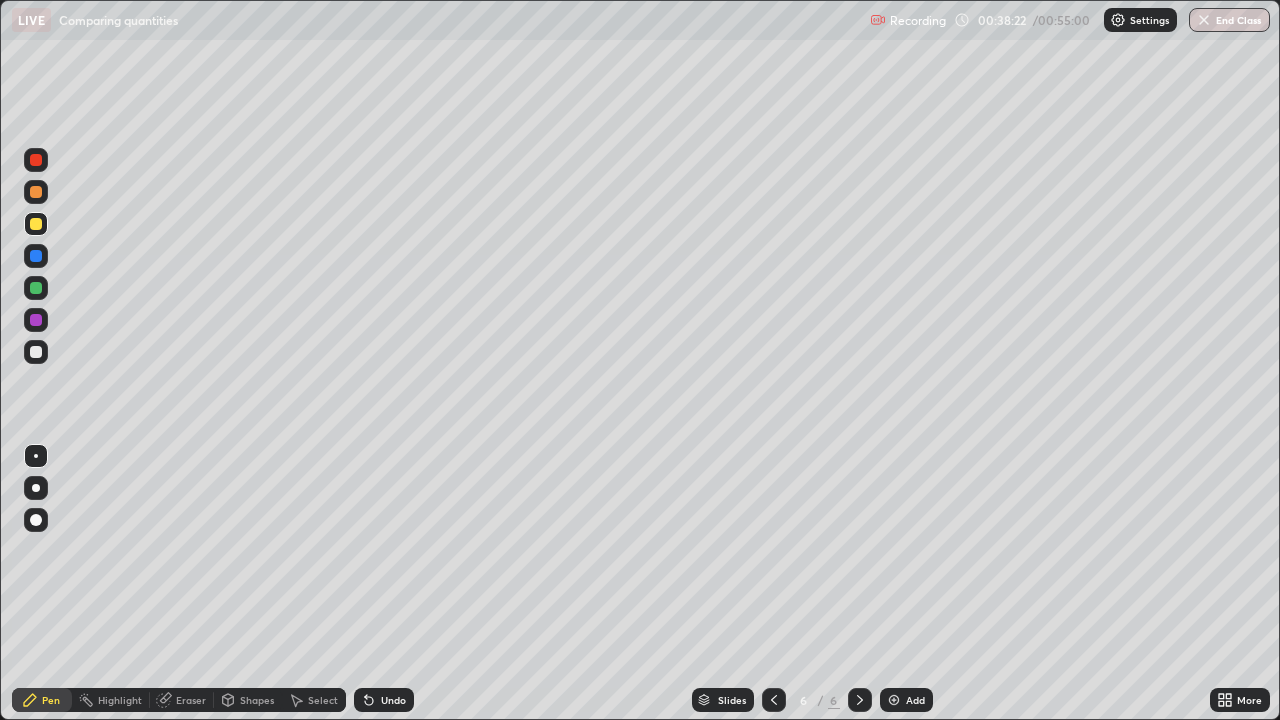 click on "Select" at bounding box center (323, 700) 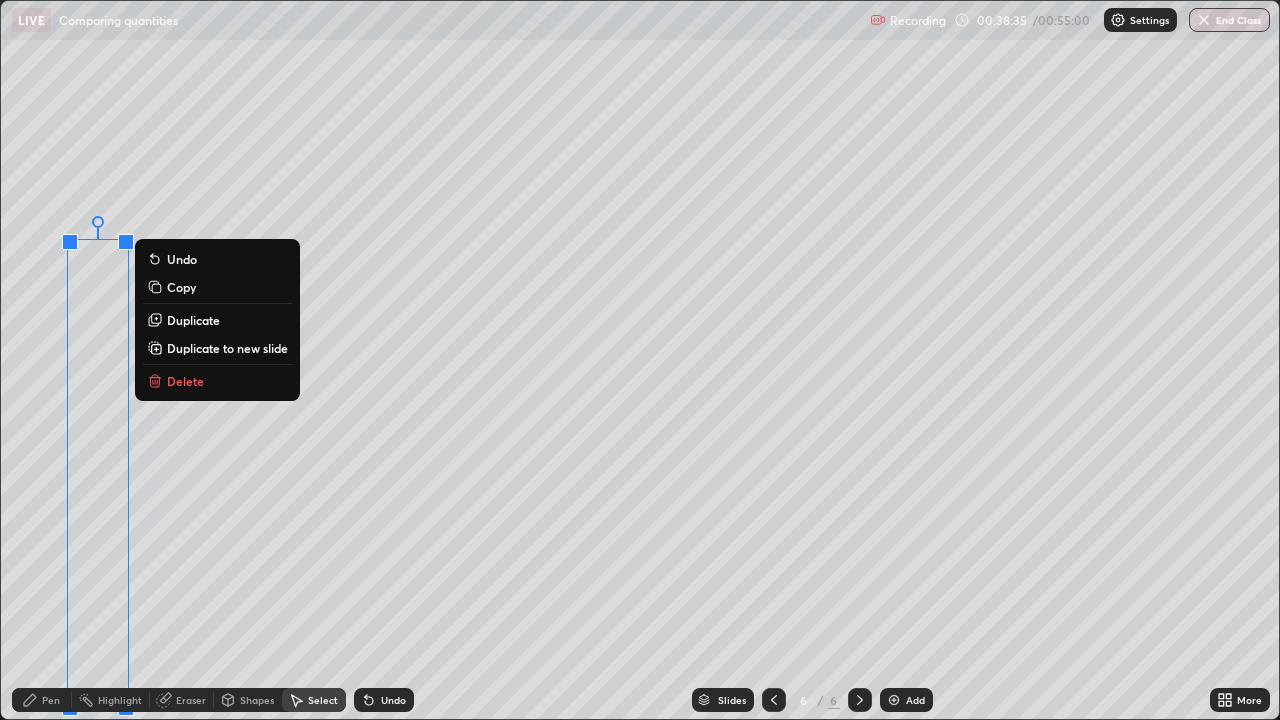 click on "Delete" at bounding box center (185, 381) 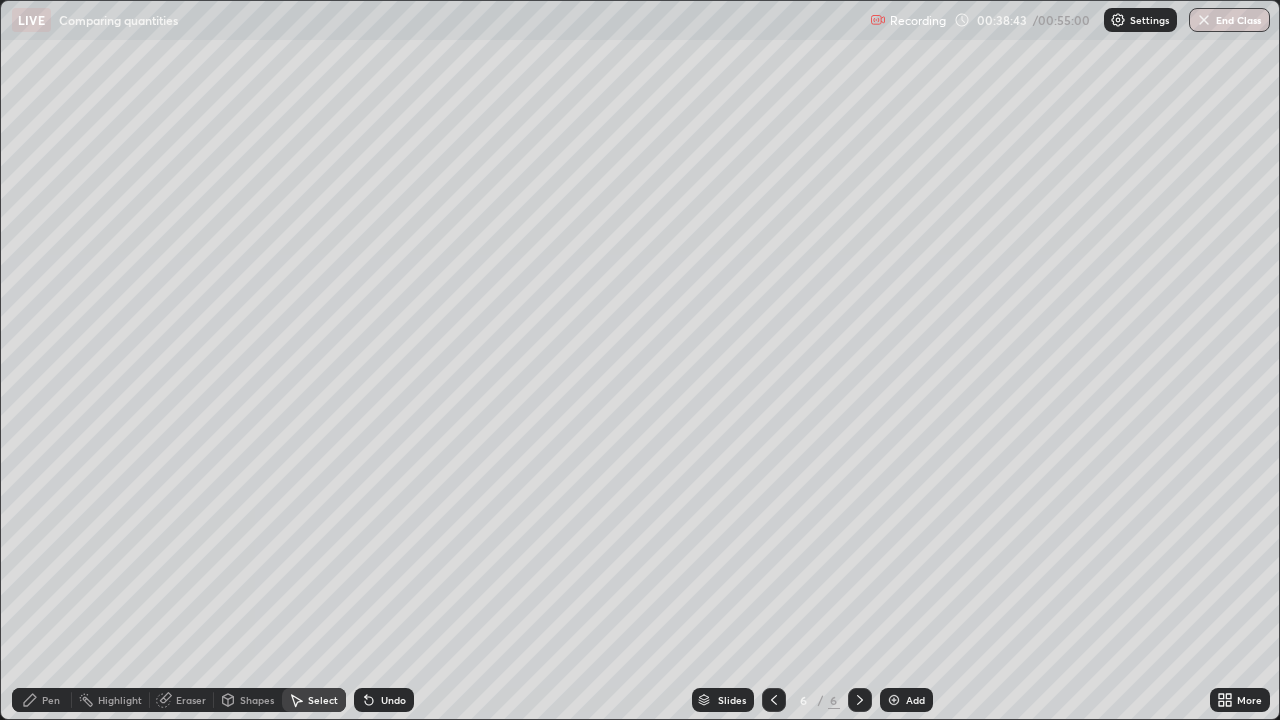 click on "Eraser" at bounding box center (191, 700) 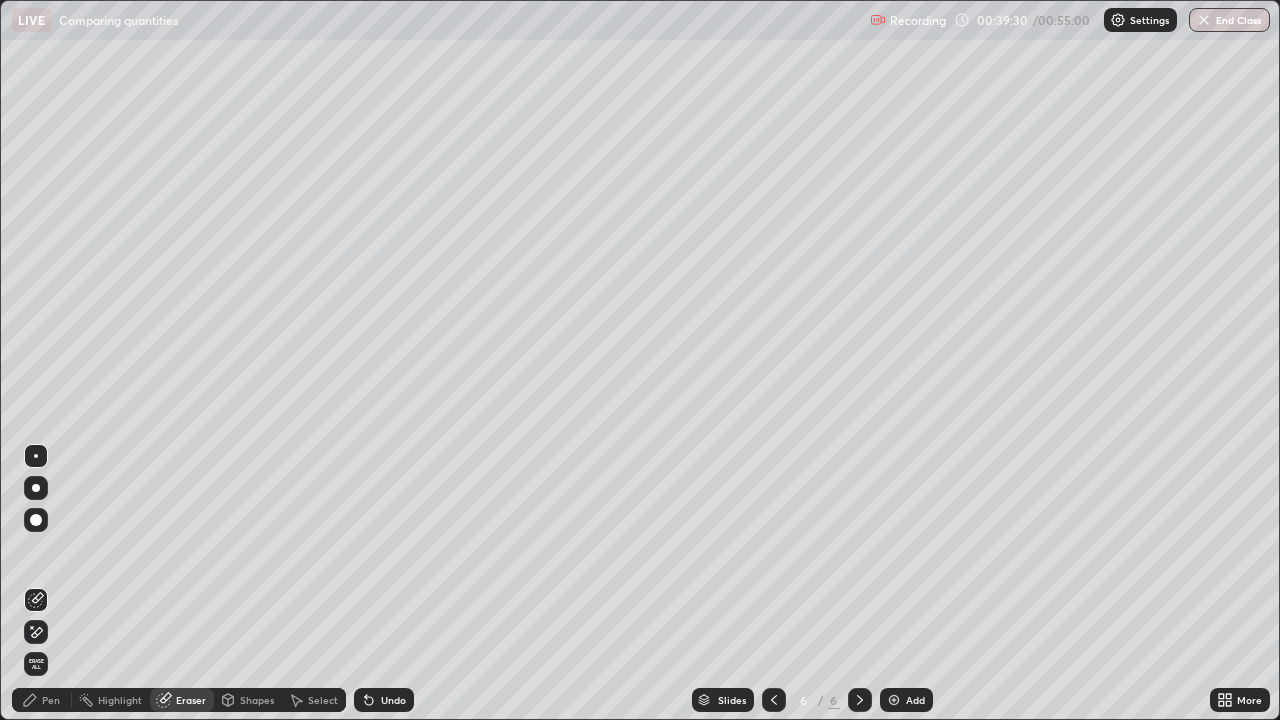 click on "Pen" at bounding box center [51, 700] 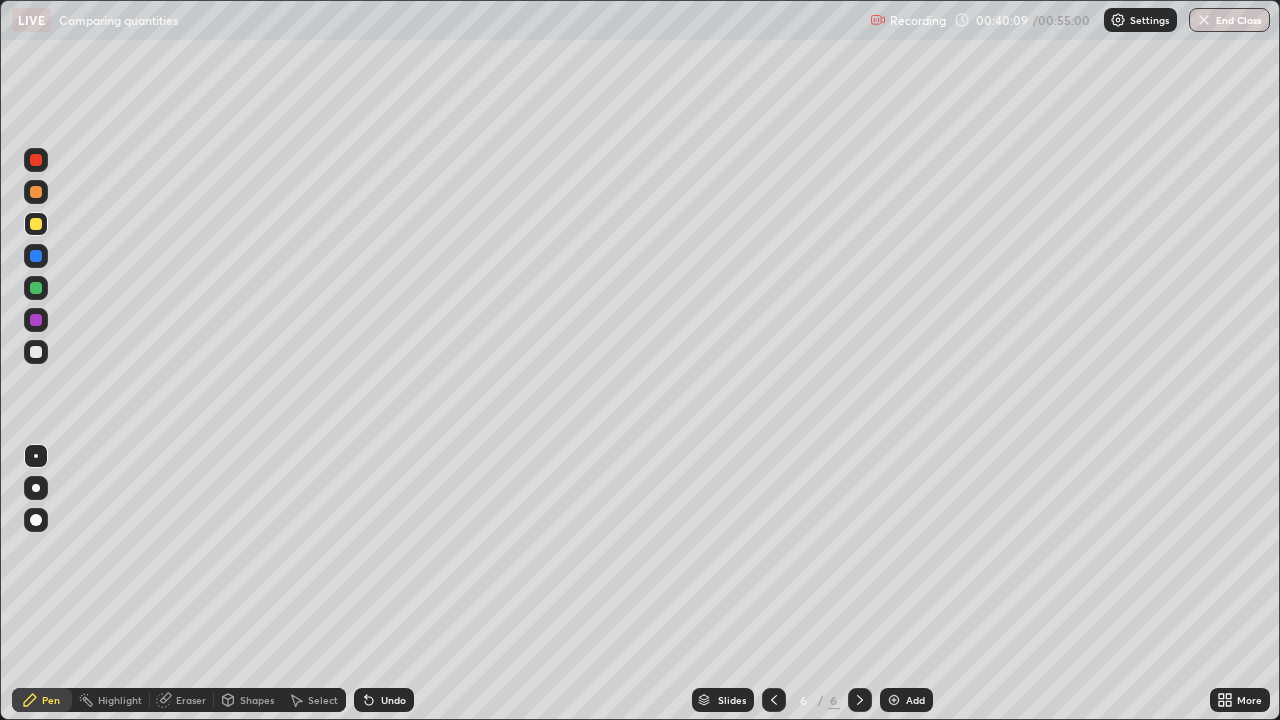 click on "Eraser" at bounding box center (191, 700) 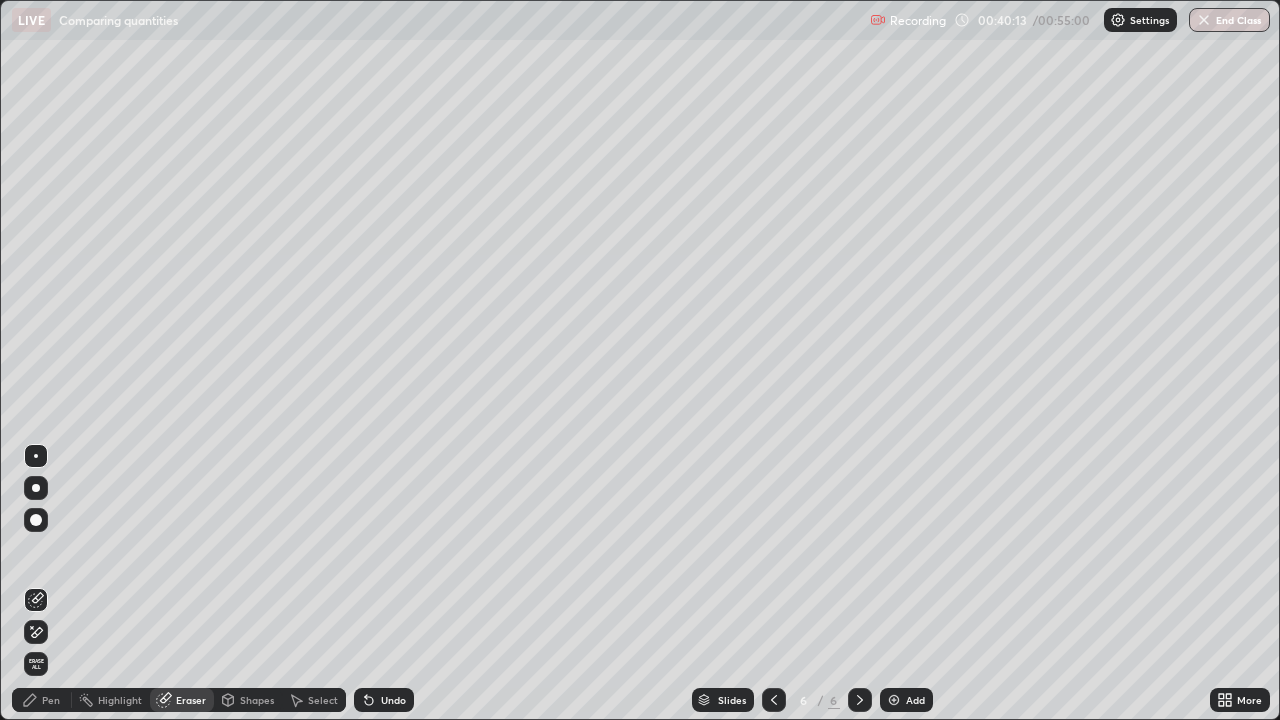 click on "Pen" at bounding box center [42, 700] 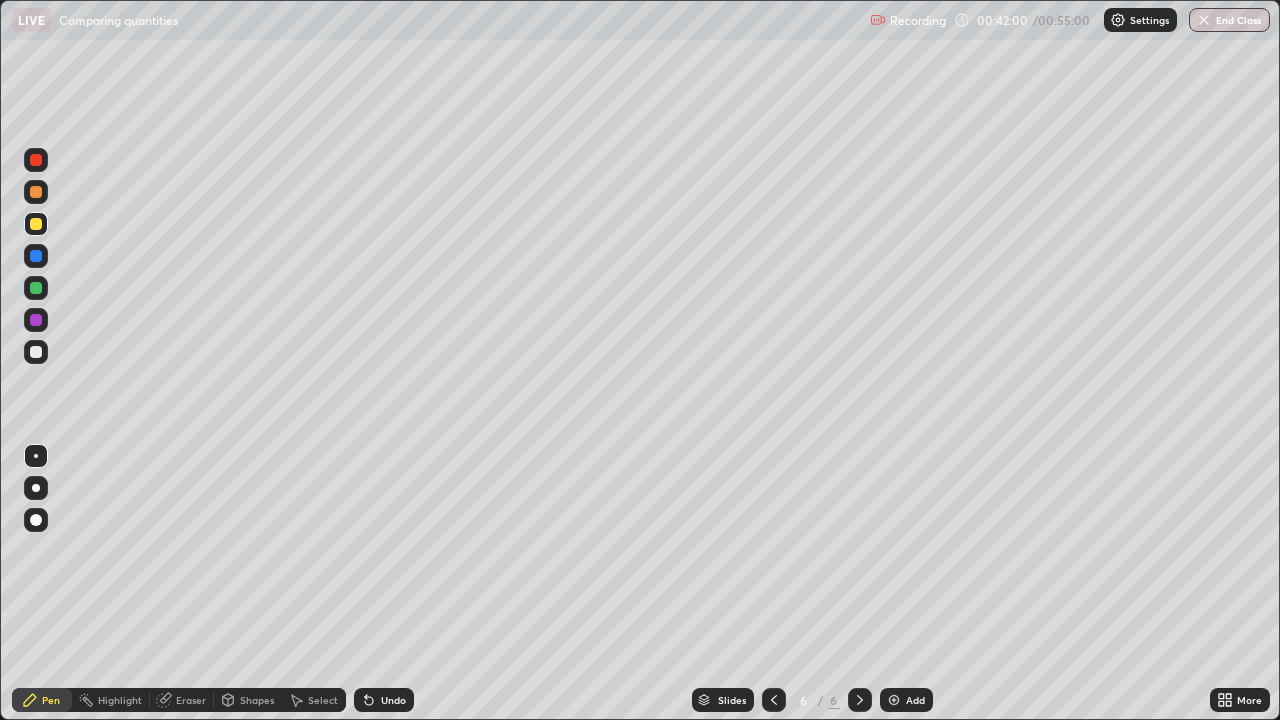 click on "Eraser" at bounding box center (191, 700) 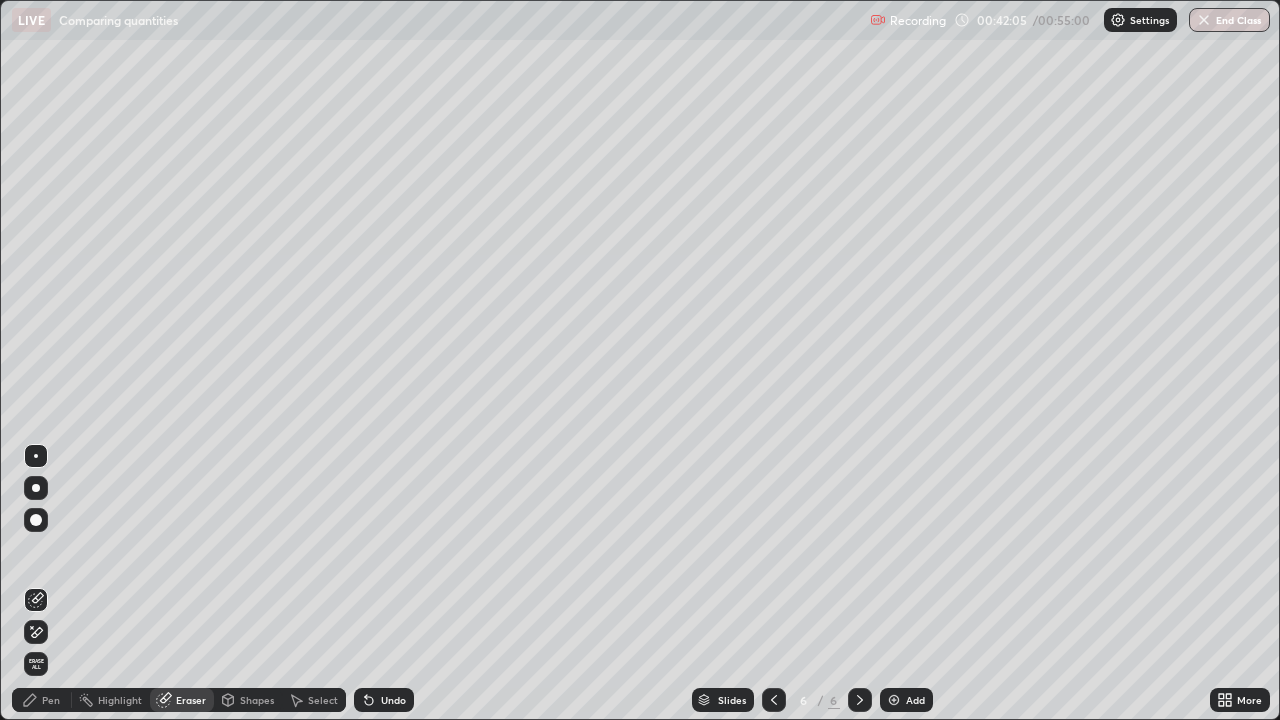 click on "Pen" at bounding box center (51, 700) 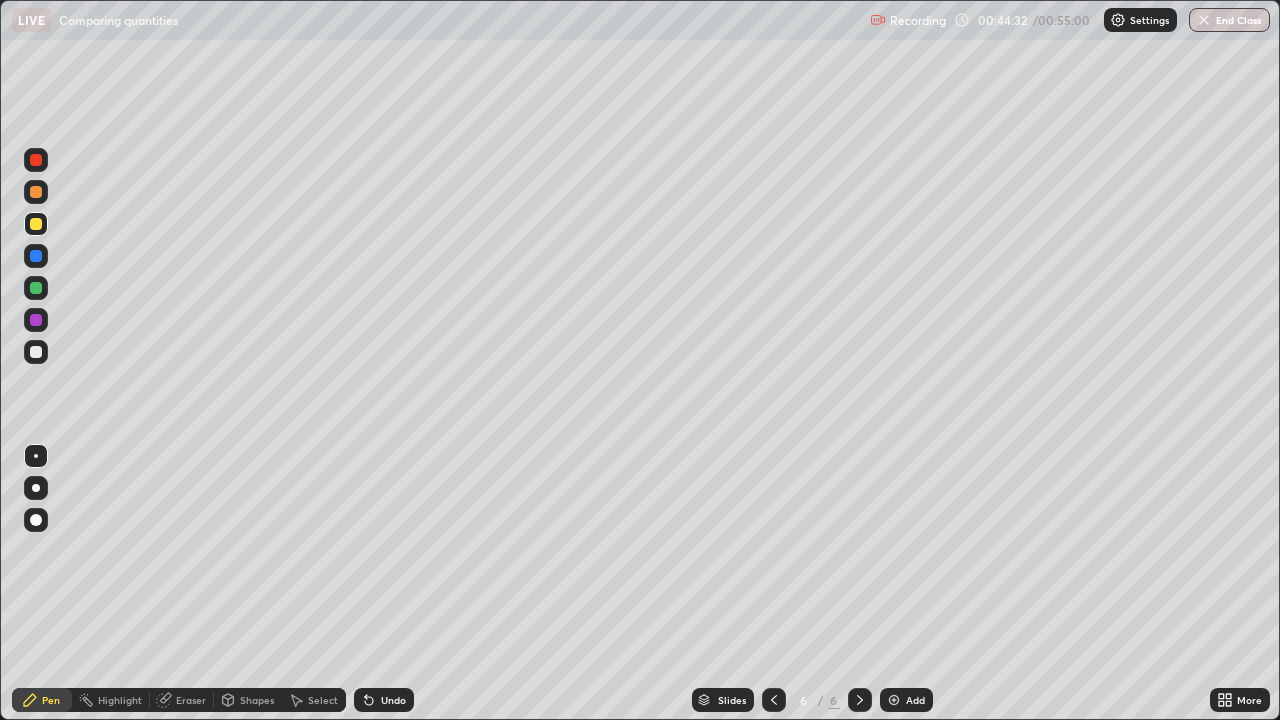click on "Eraser" at bounding box center [182, 700] 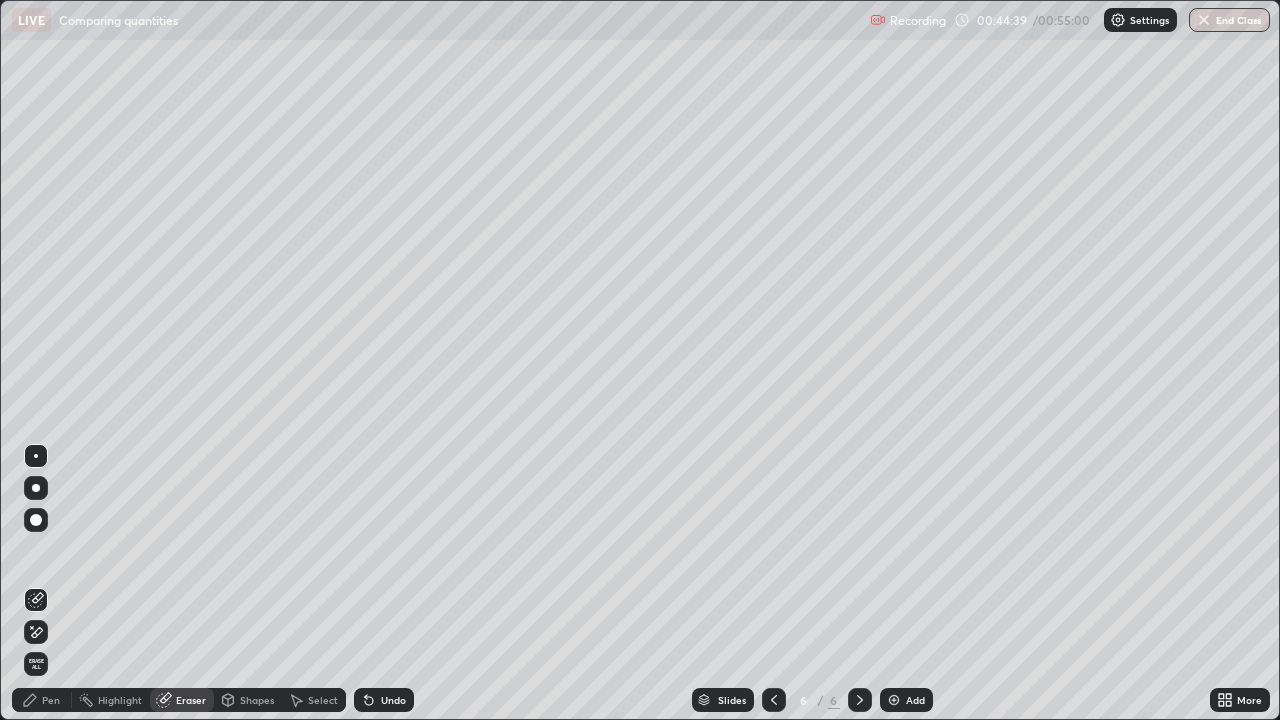 click on "Pen" at bounding box center (51, 700) 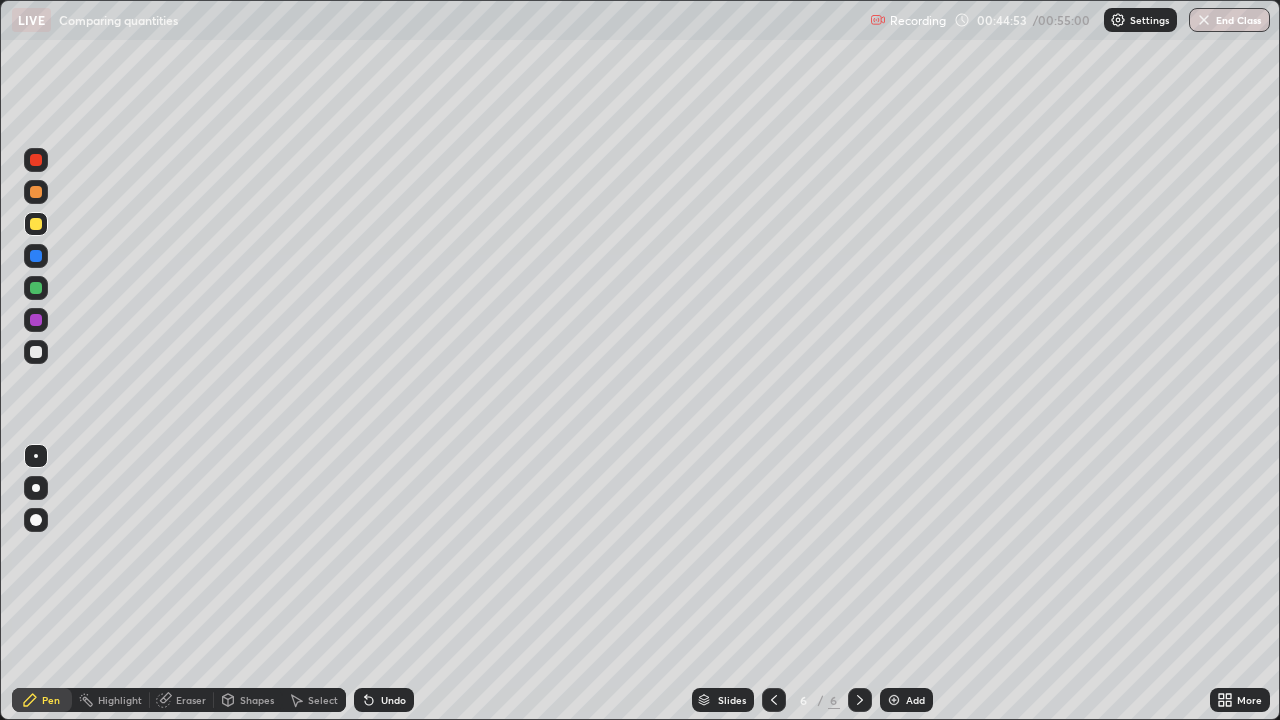 click on "Eraser" at bounding box center (191, 700) 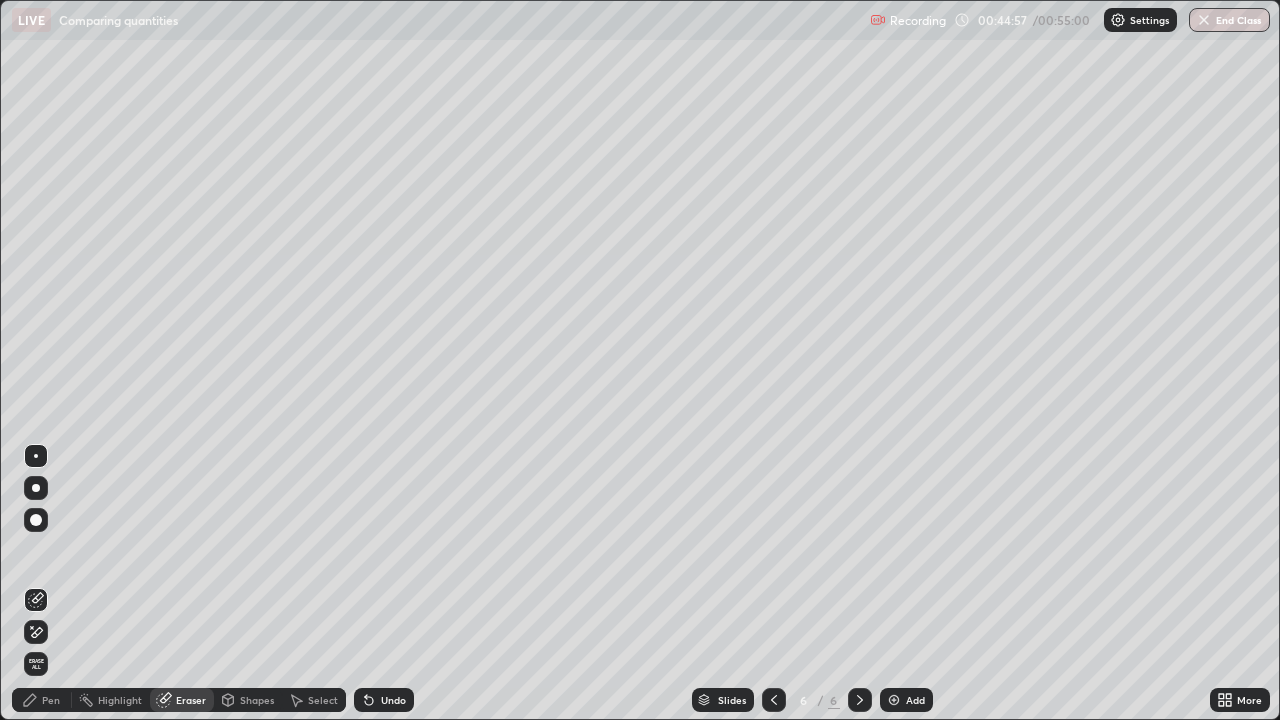 click on "Pen" at bounding box center (42, 700) 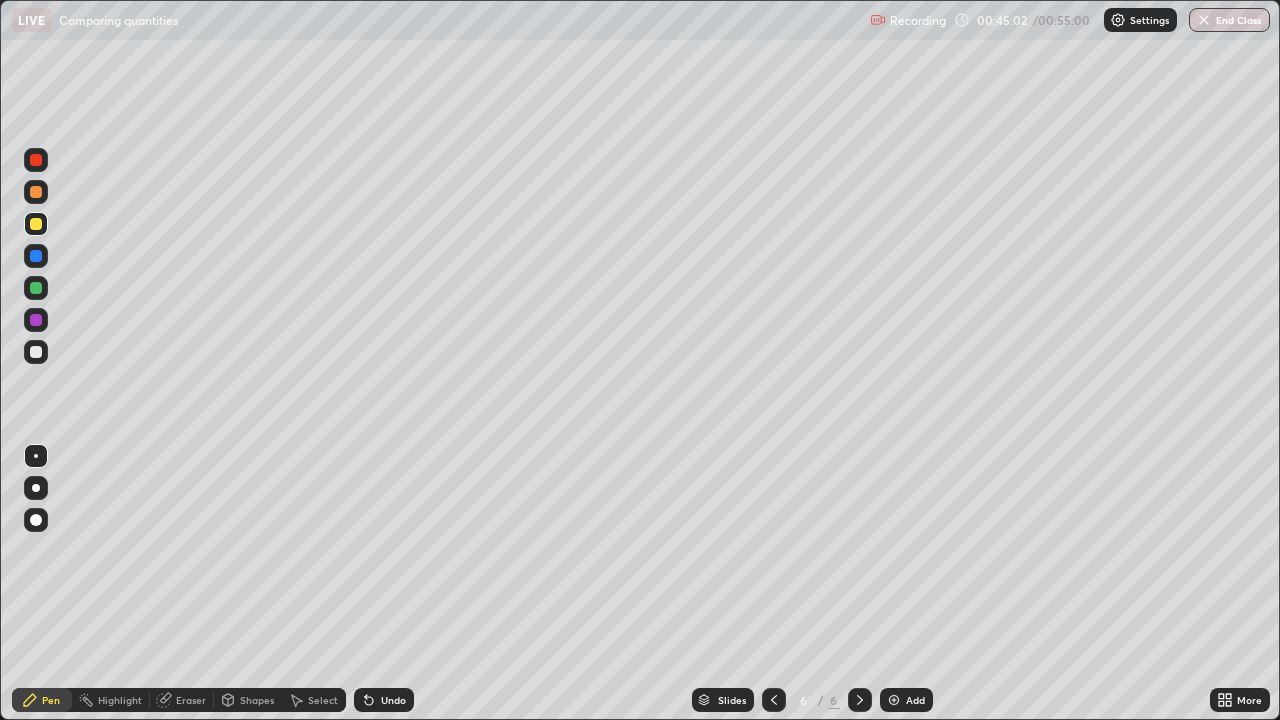 click on "Eraser" at bounding box center (191, 700) 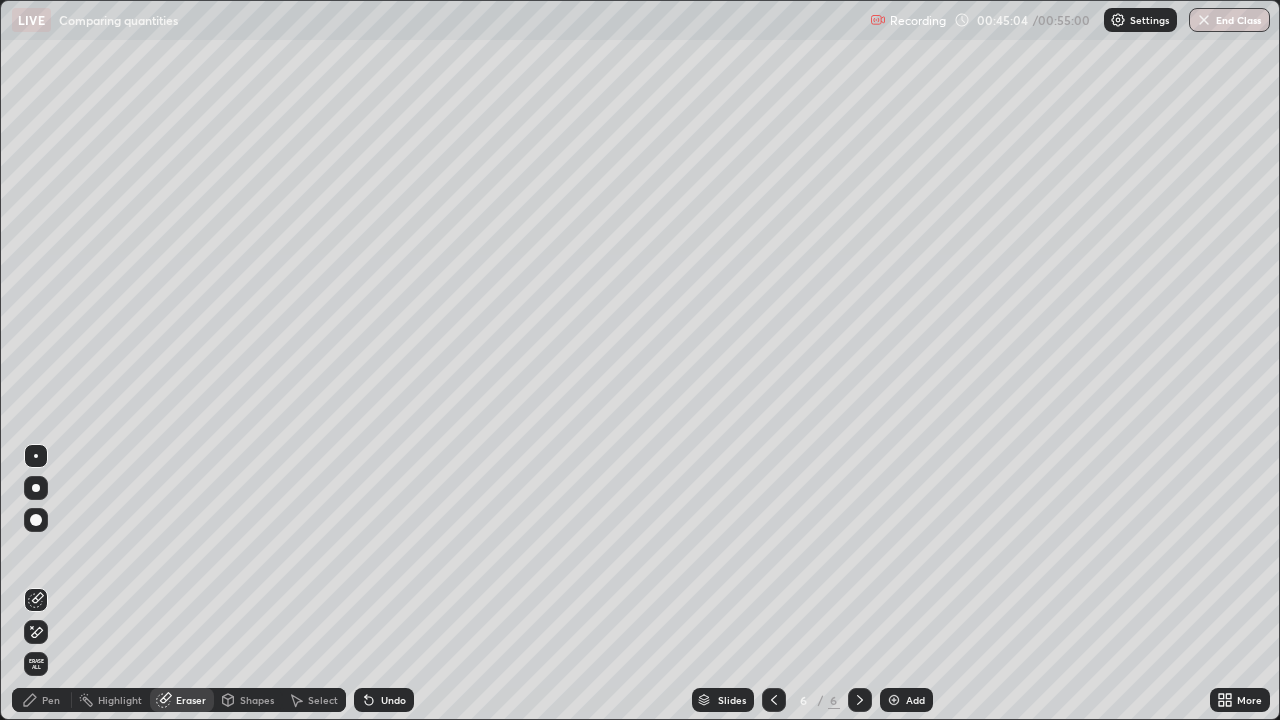 click on "Pen" at bounding box center [42, 700] 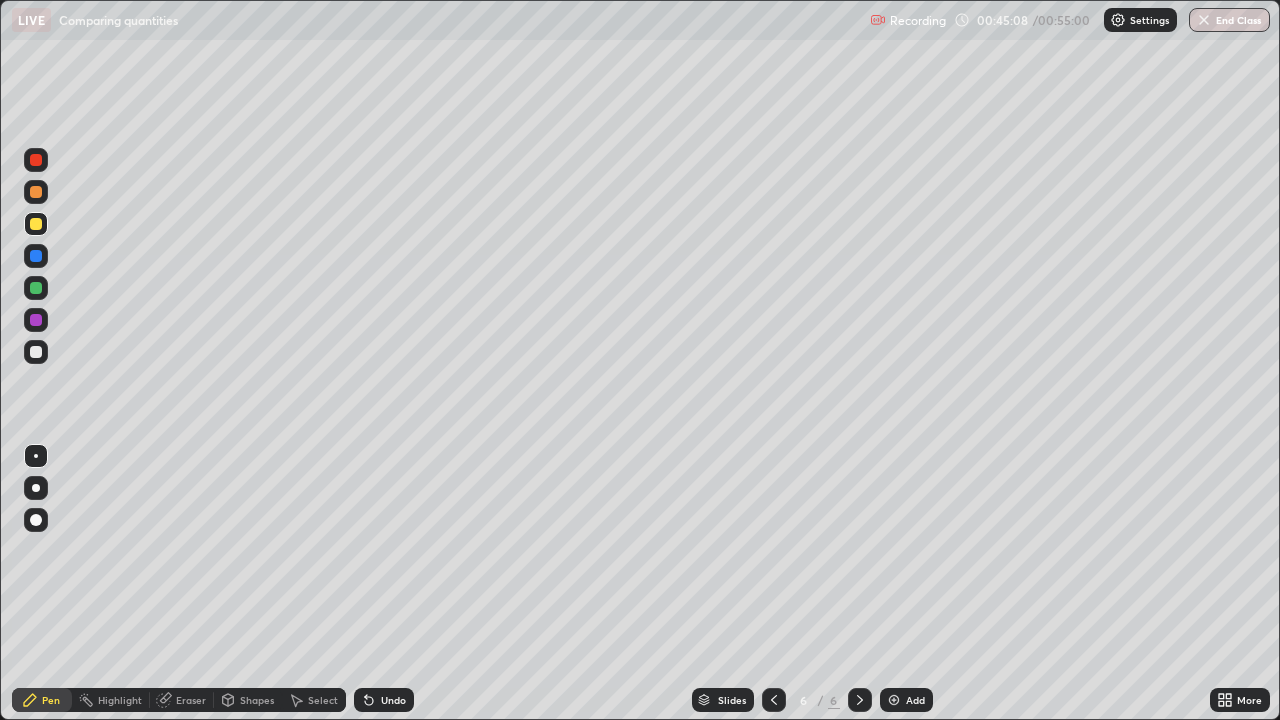 click on "Eraser" at bounding box center [191, 700] 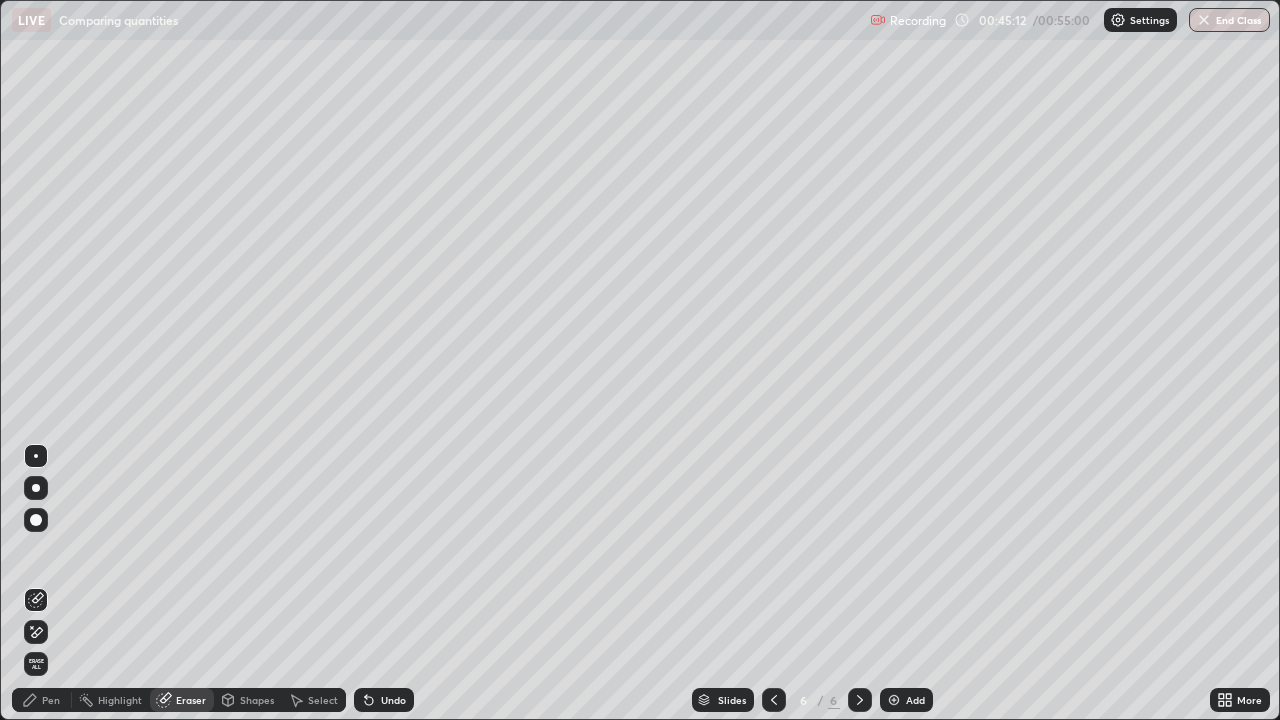 click on "Pen" at bounding box center [51, 700] 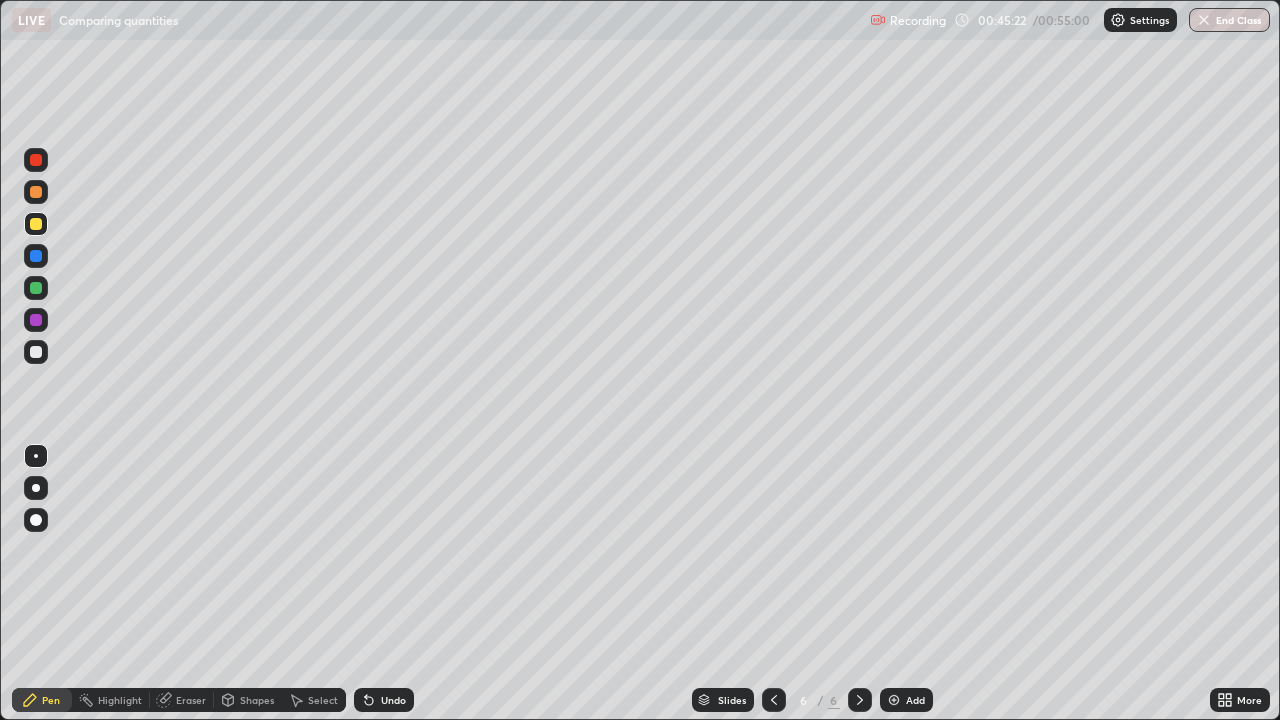 click on "Eraser" at bounding box center [182, 700] 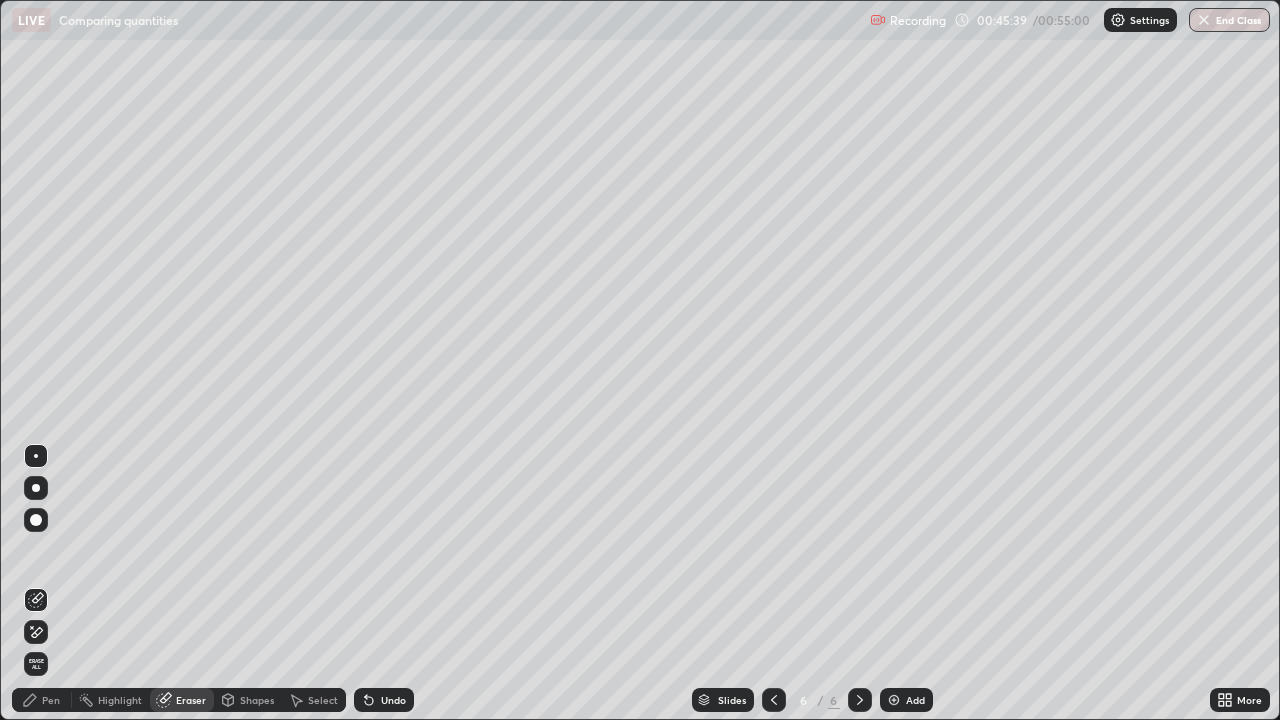click on "Pen" at bounding box center (51, 700) 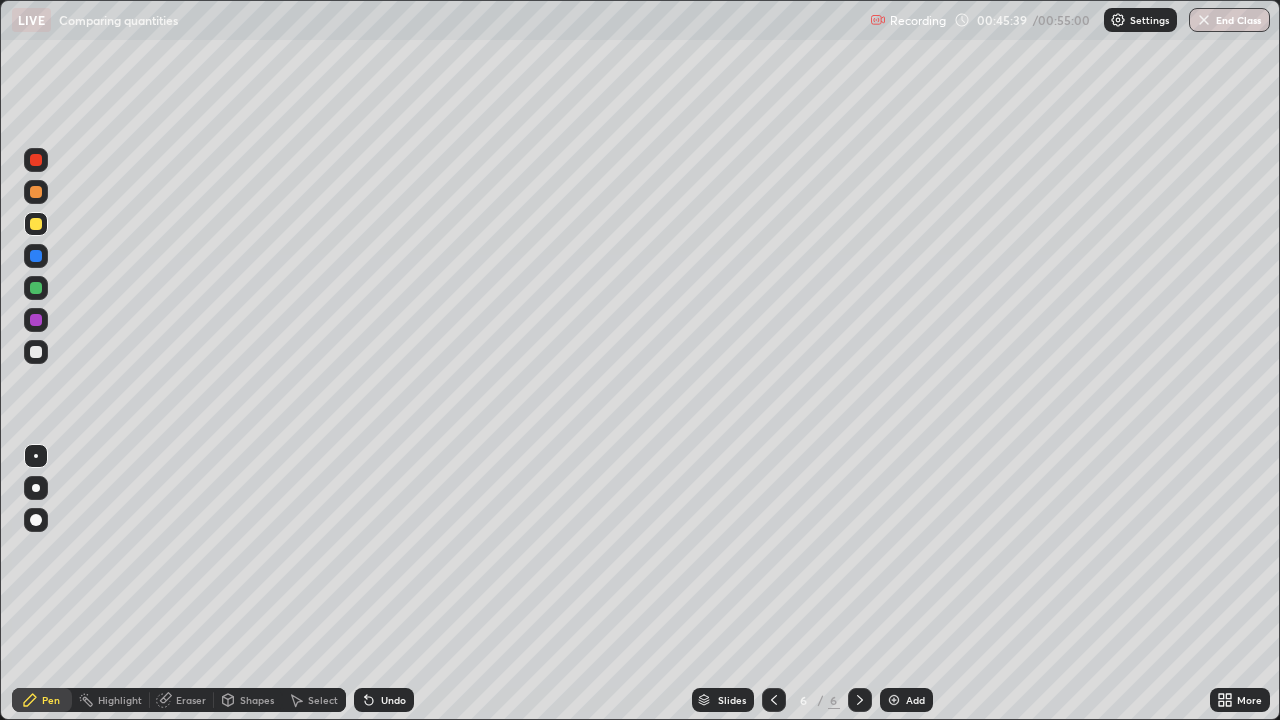 click on "Pen" at bounding box center (42, 700) 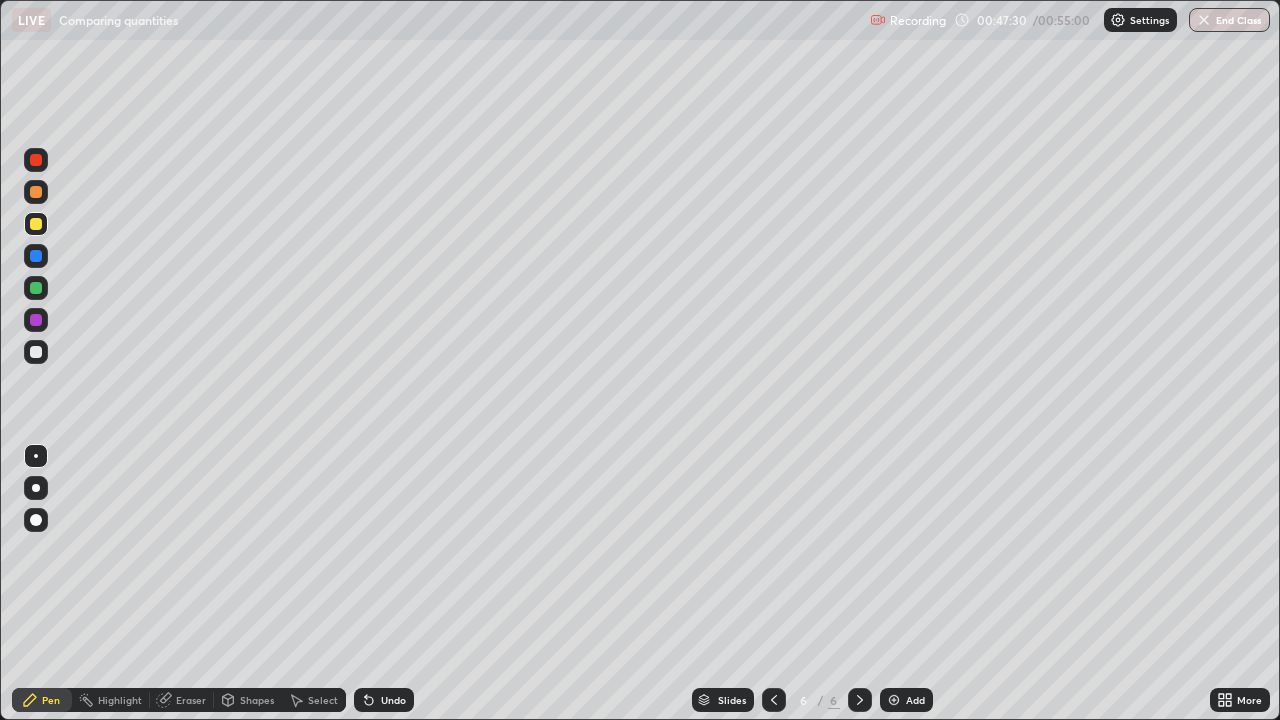 click on "Eraser" at bounding box center (191, 700) 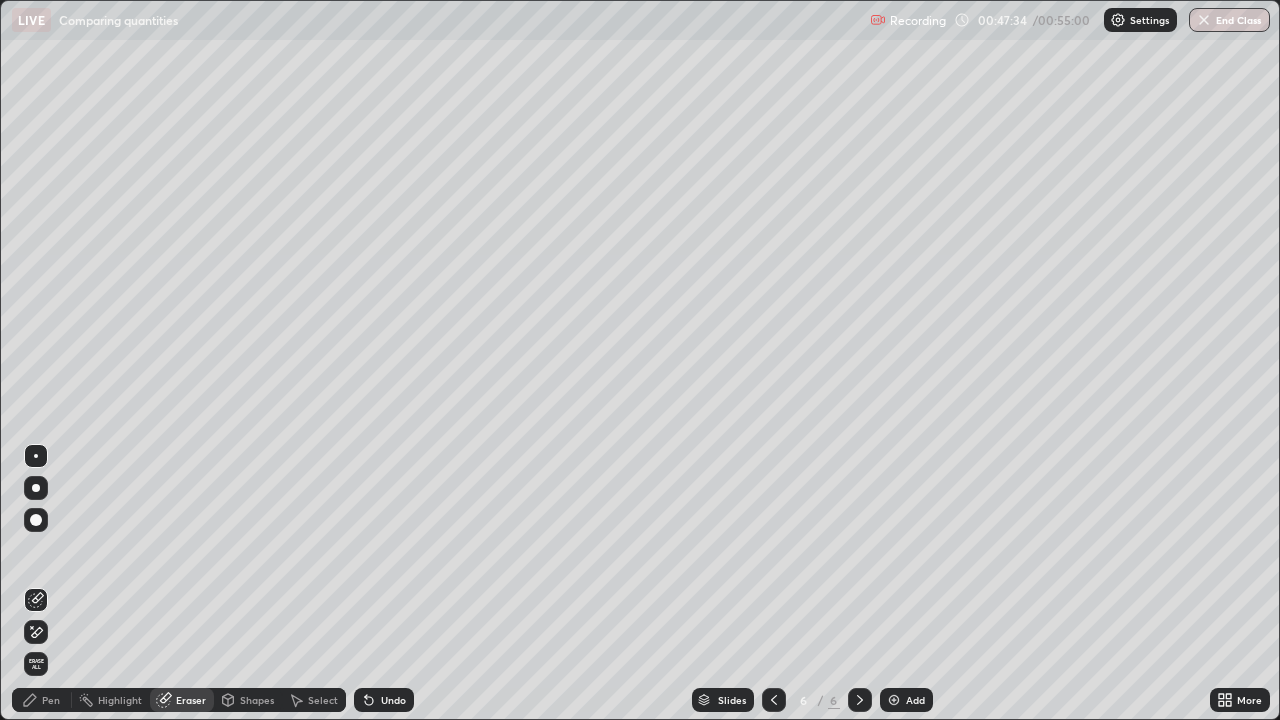 click on "Pen" at bounding box center (51, 700) 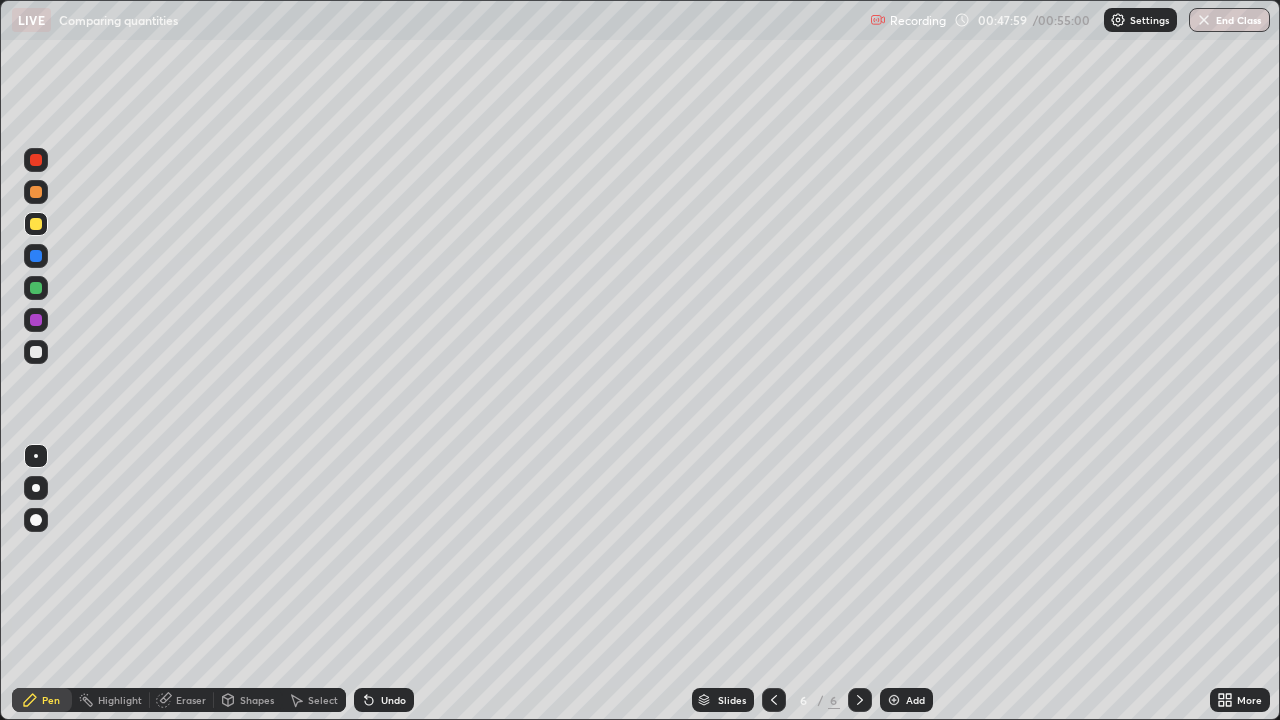 click 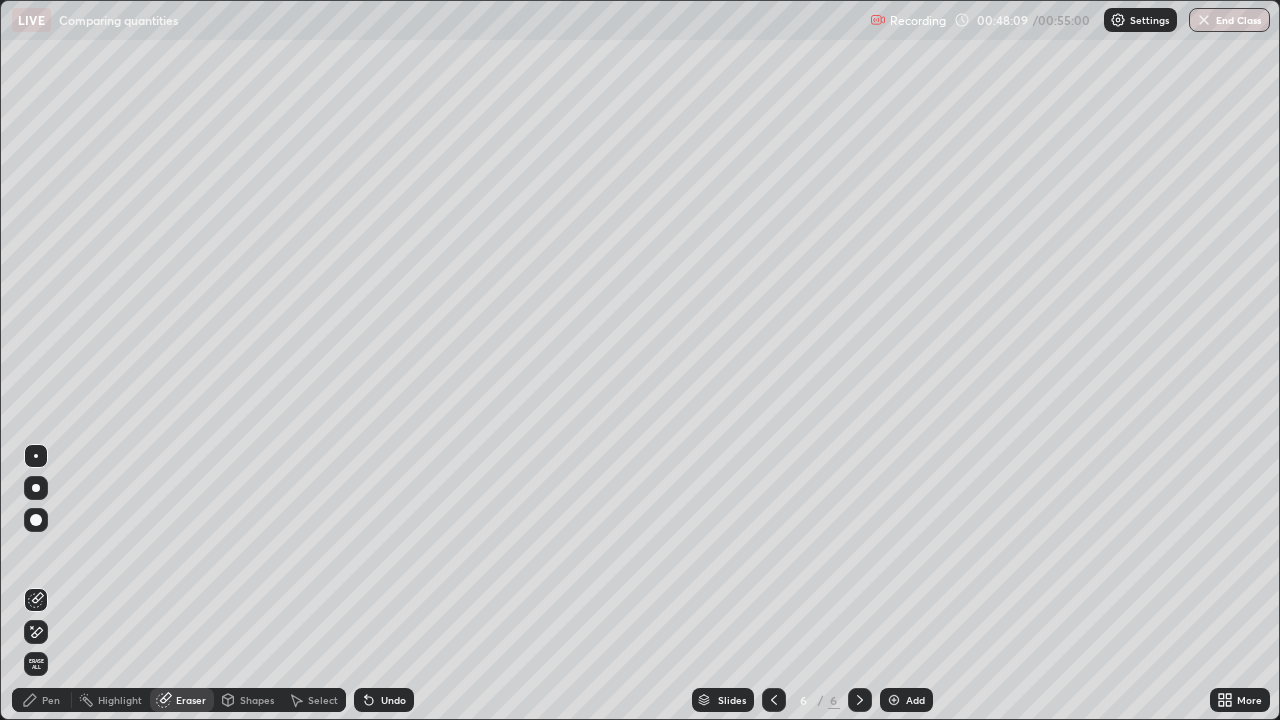 click on "Pen" at bounding box center [51, 700] 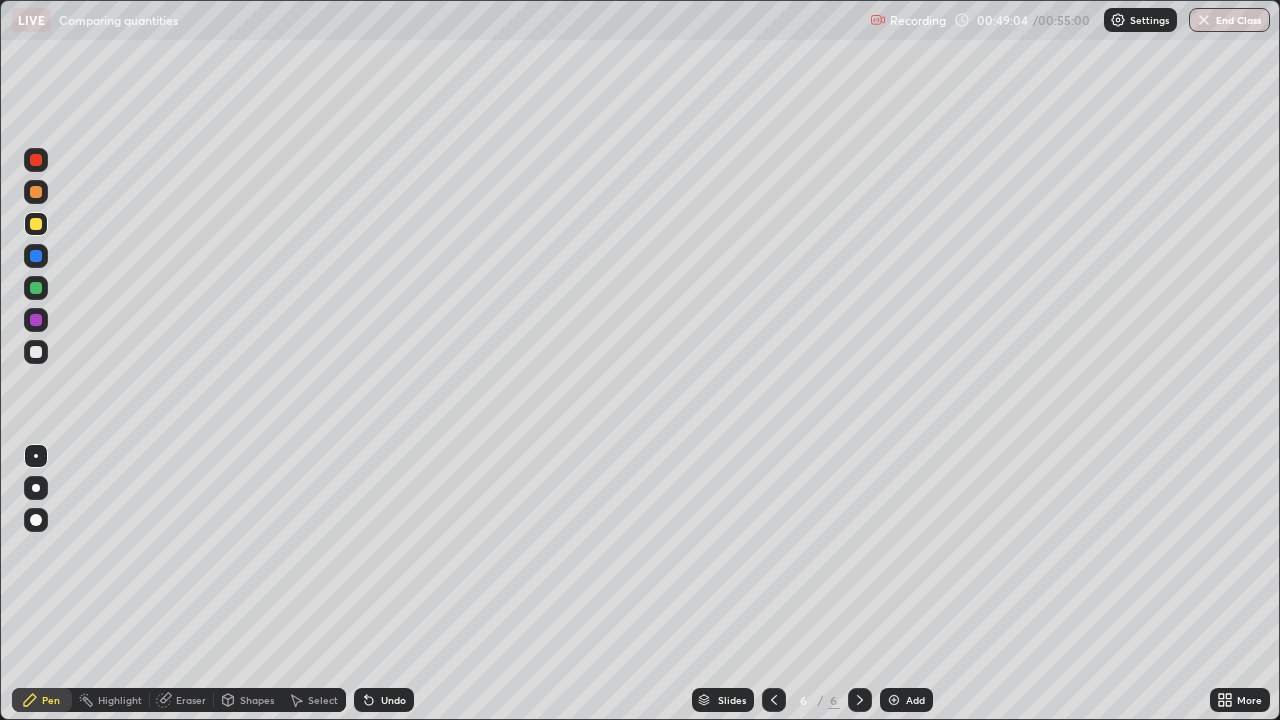click at bounding box center [36, 320] 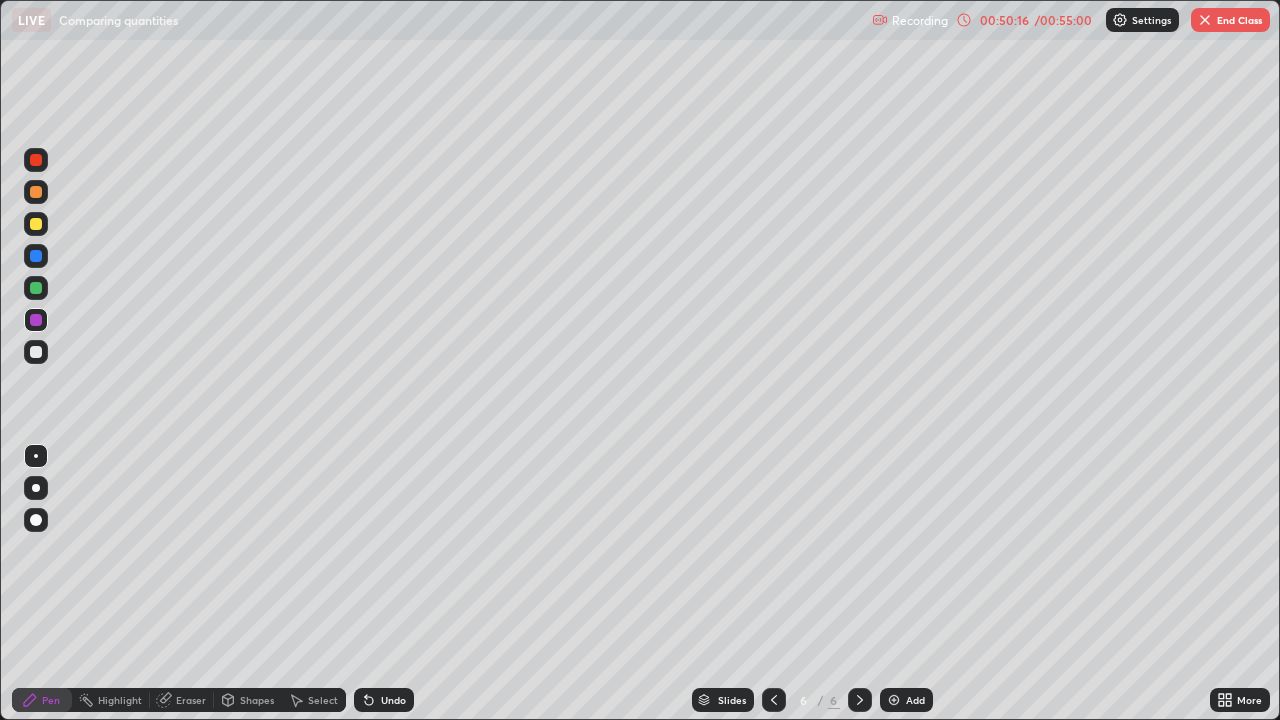 click at bounding box center (1205, 20) 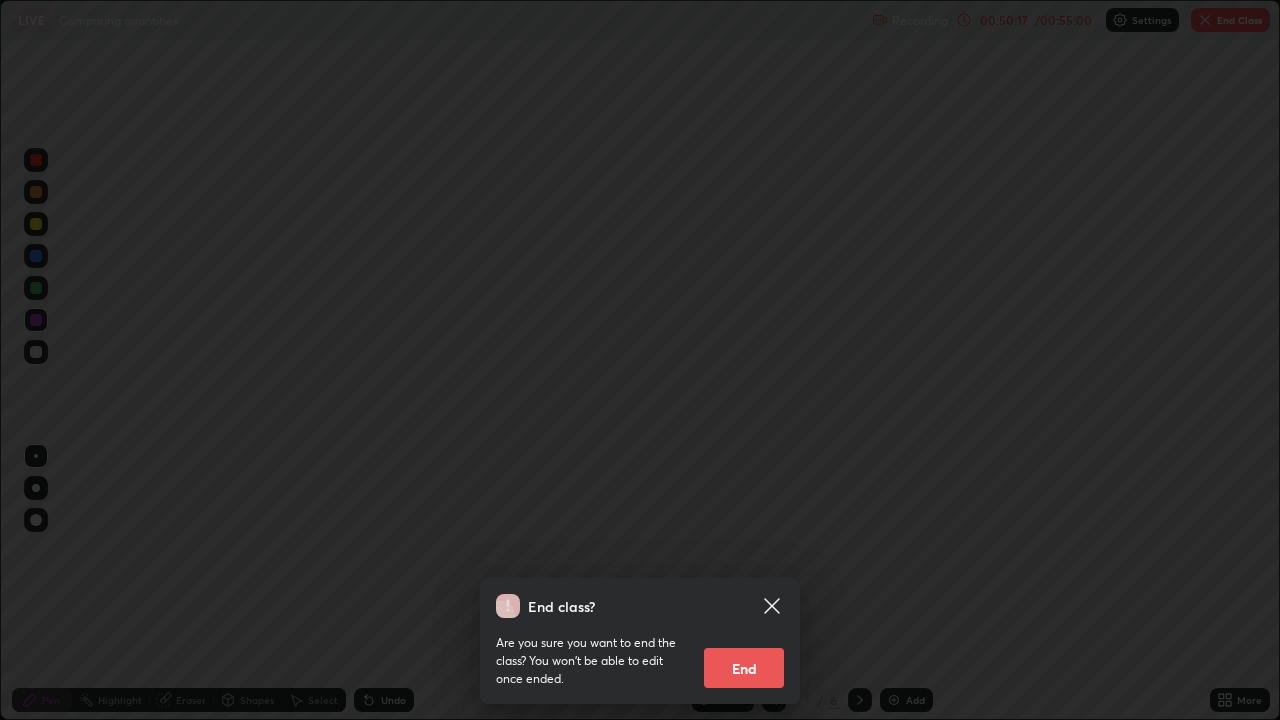 click on "End" at bounding box center (744, 668) 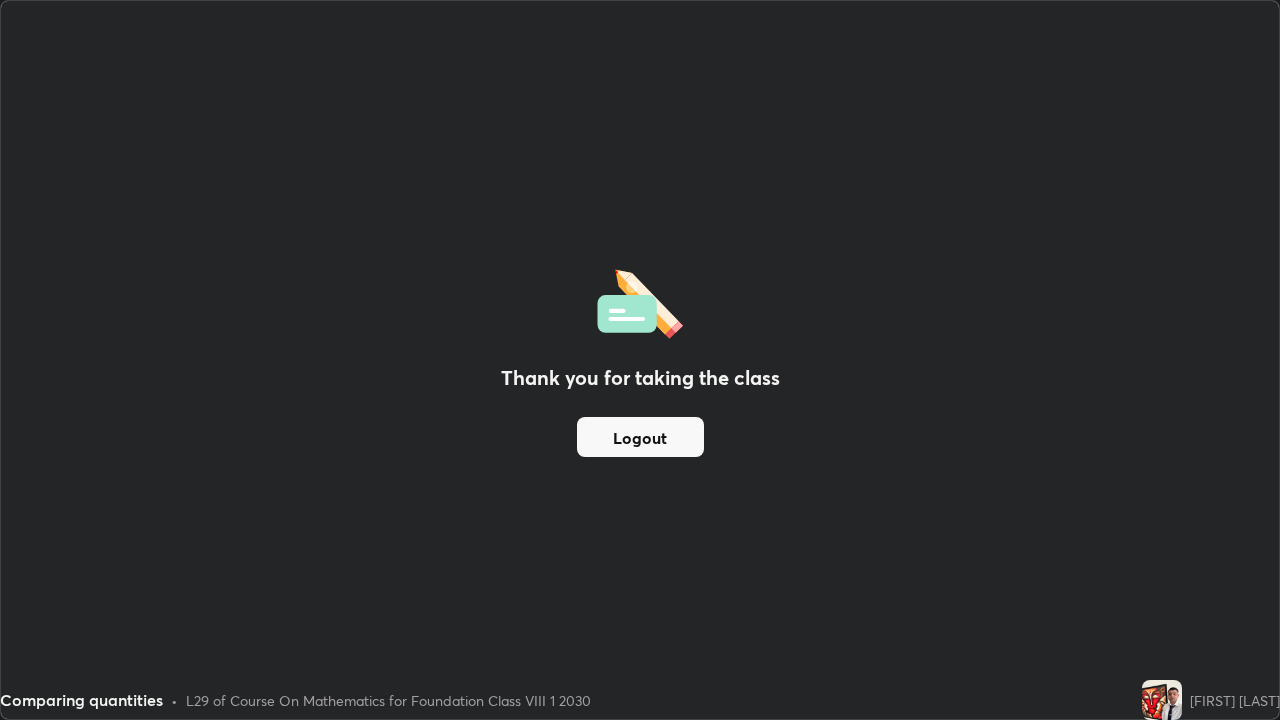 click on "Logout" at bounding box center (640, 437) 